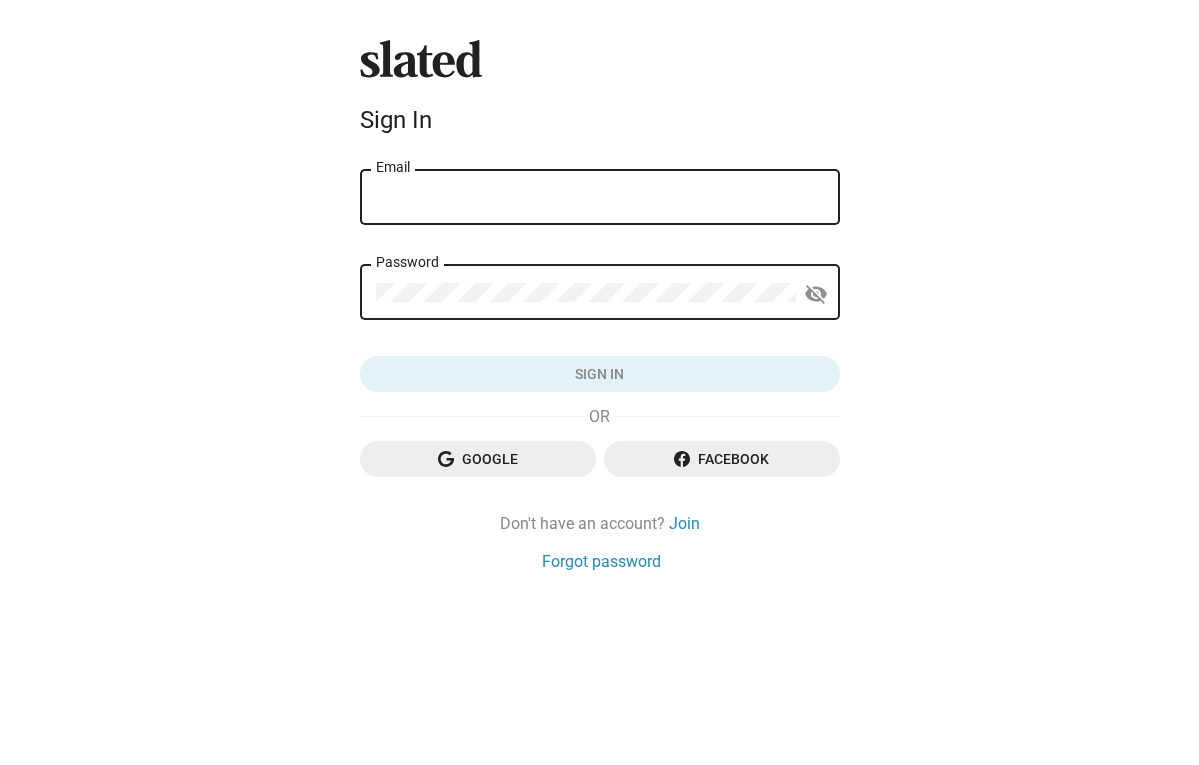 scroll, scrollTop: 0, scrollLeft: 0, axis: both 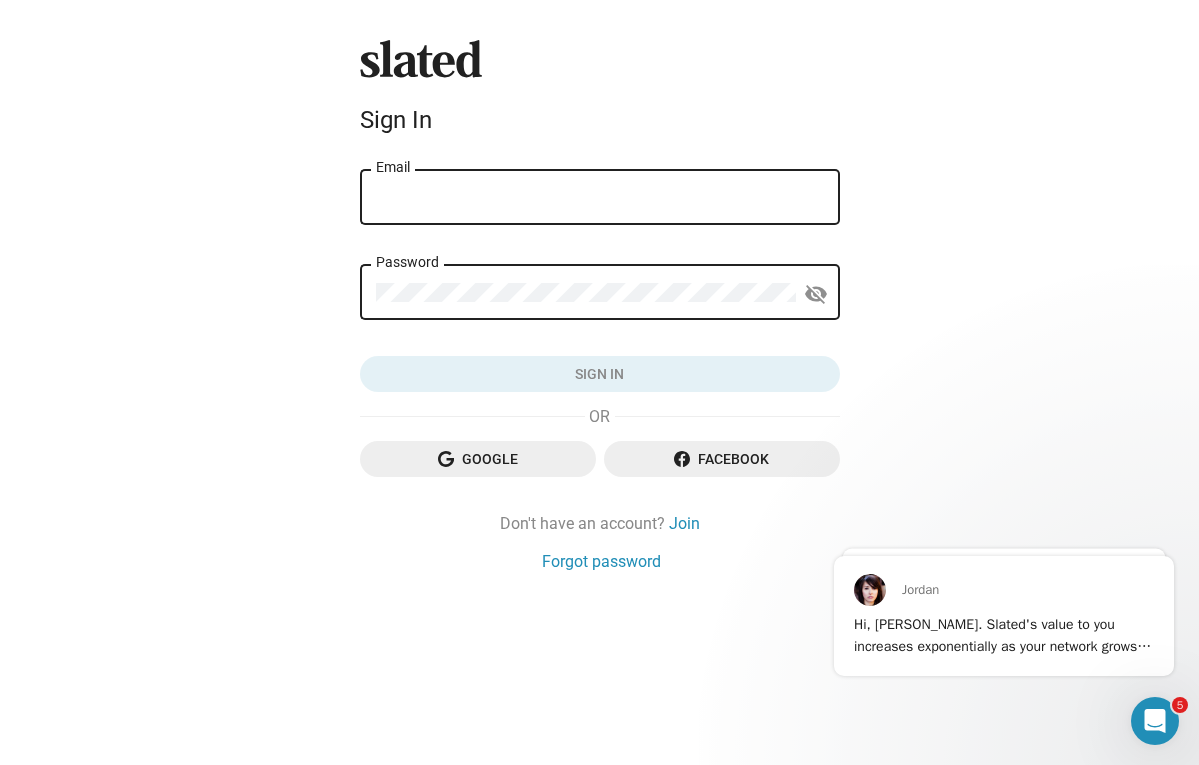 type on "[PERSON_NAME][EMAIL_ADDRESS][DOMAIN_NAME]" 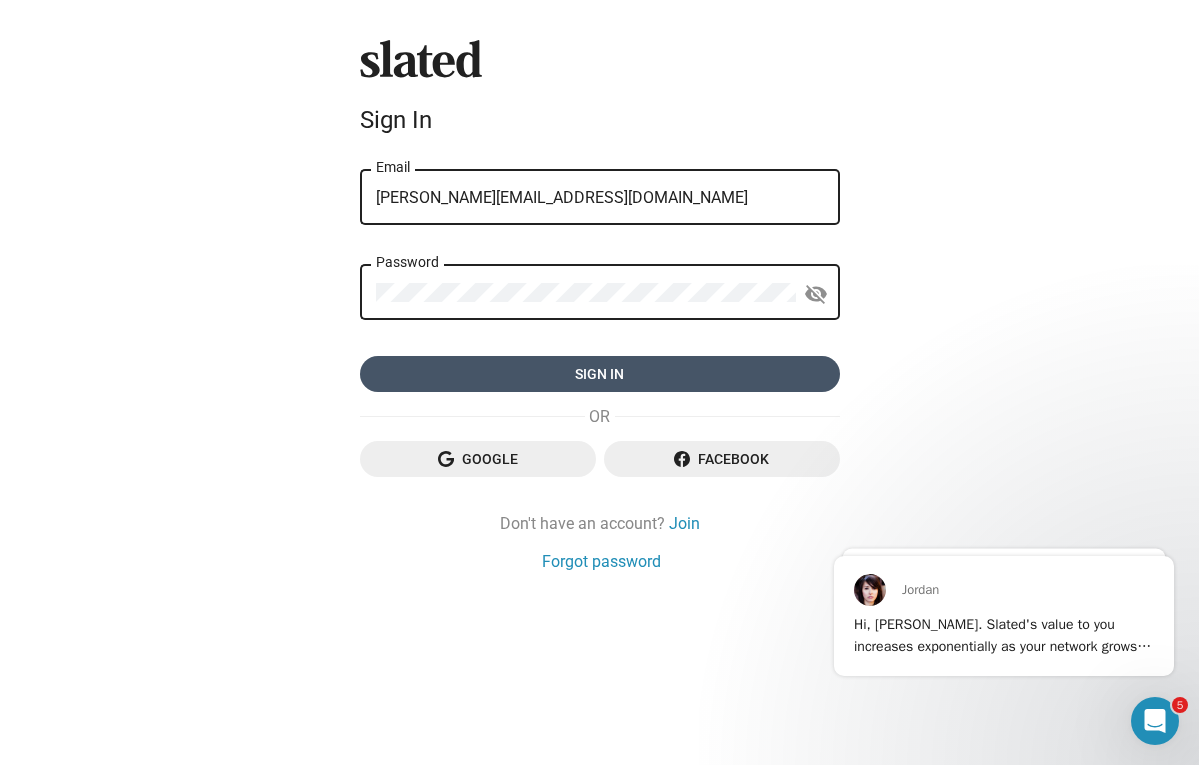 click on "Sign in" 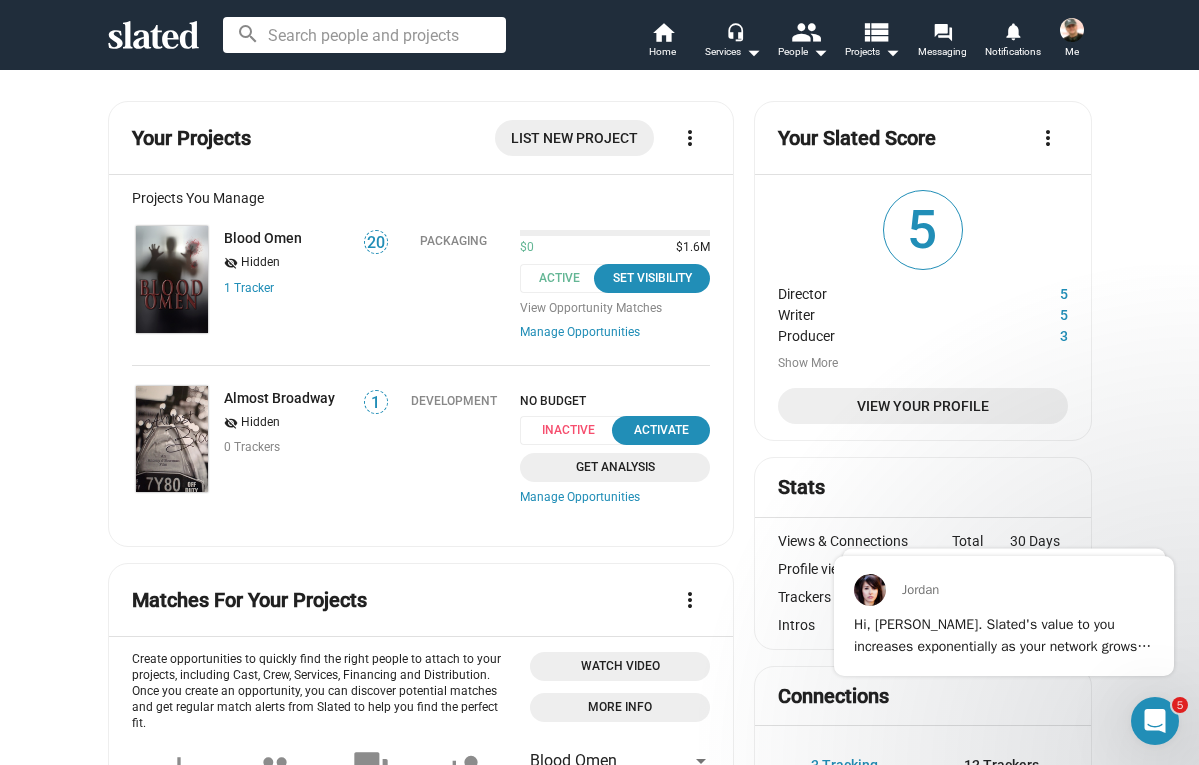 scroll, scrollTop: 0, scrollLeft: 0, axis: both 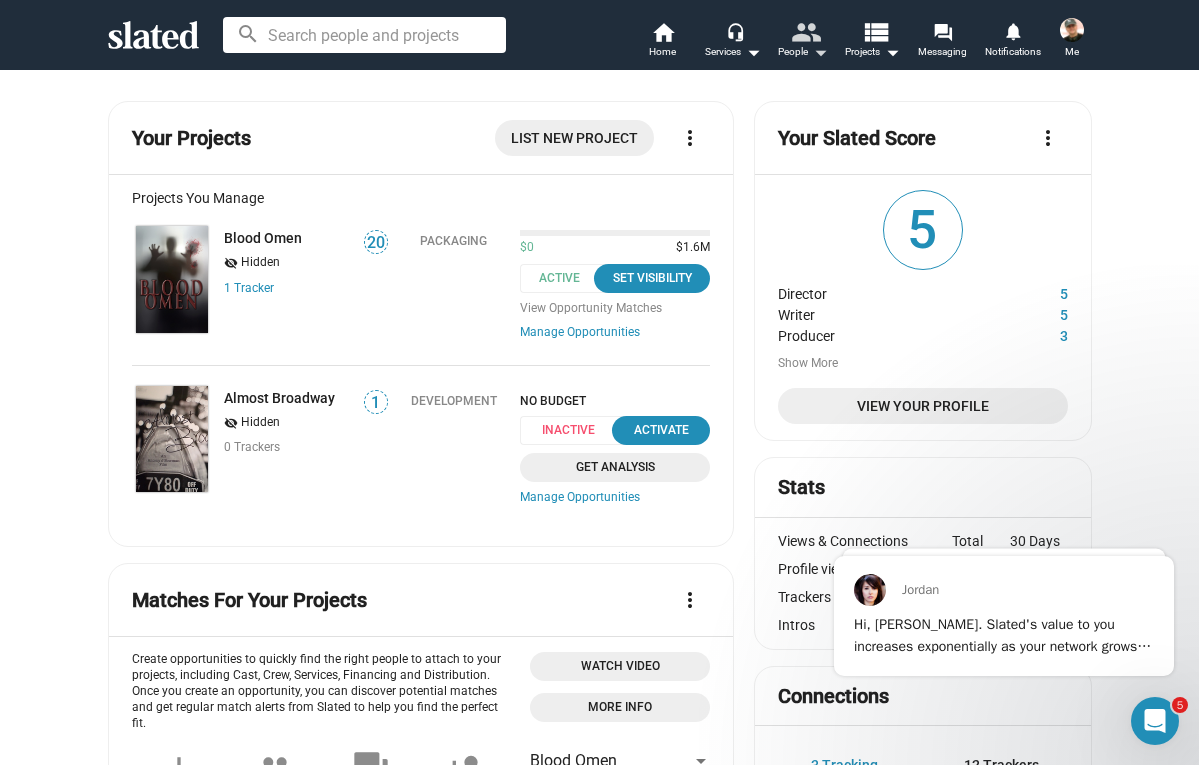 click on "people" at bounding box center (804, 31) 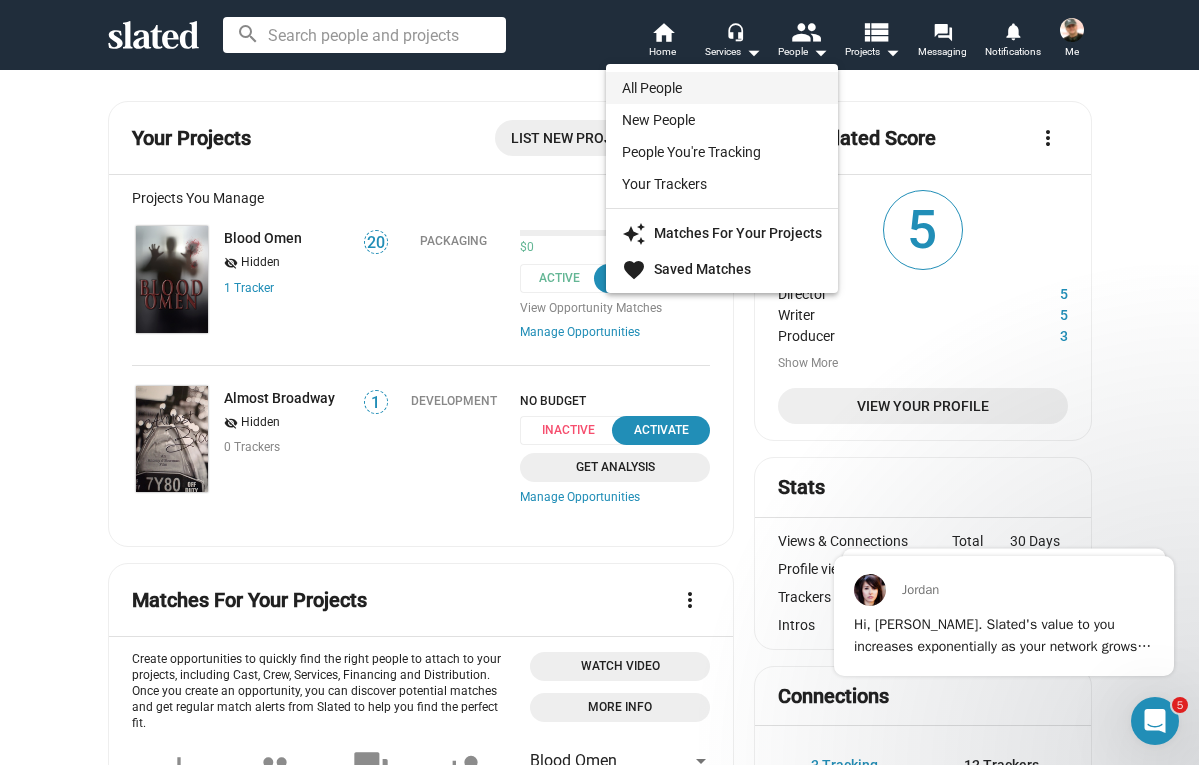 click on "All People" at bounding box center (722, 88) 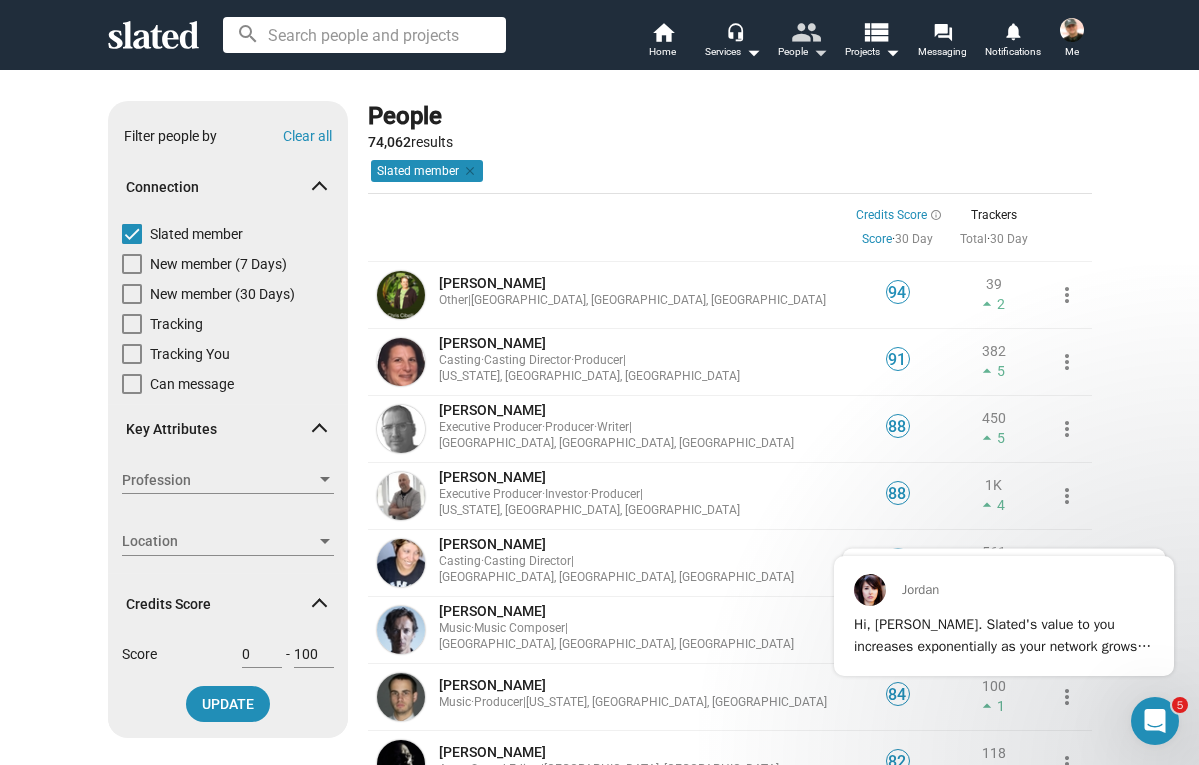 scroll, scrollTop: 0, scrollLeft: 0, axis: both 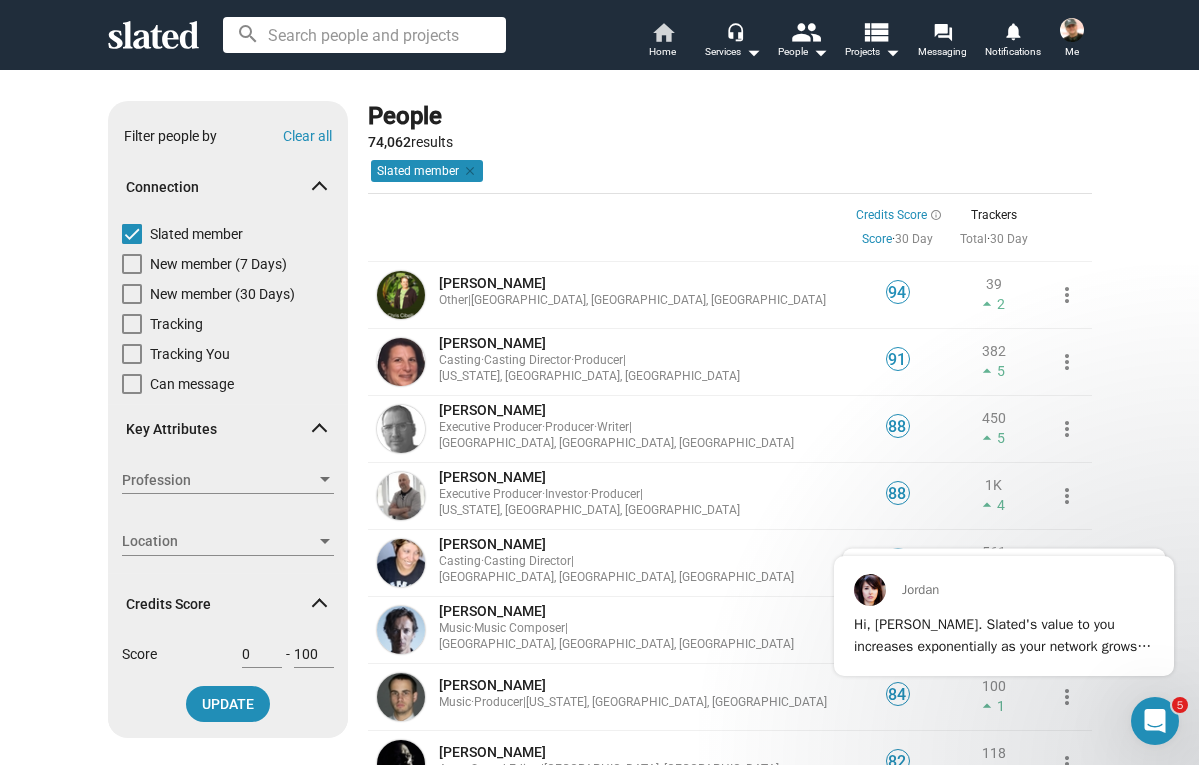 click on "home" at bounding box center (663, 32) 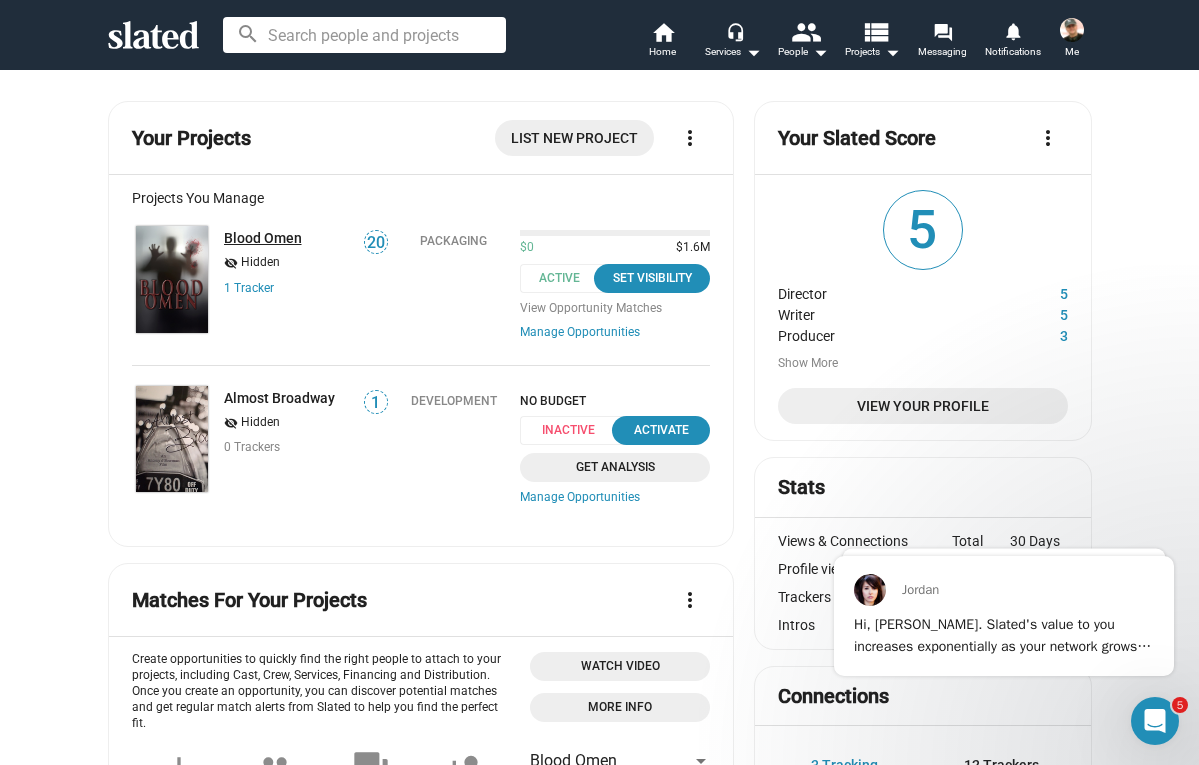 click on "Blood Omen" 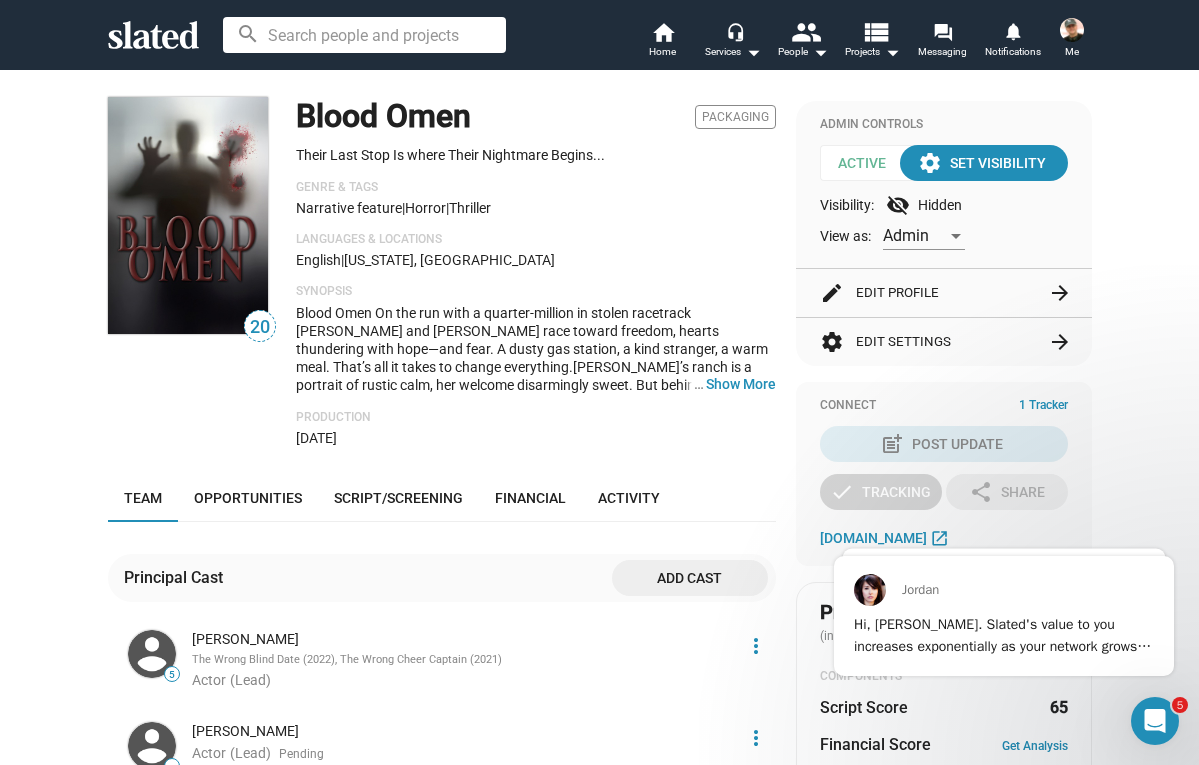 click on "Admin" at bounding box center [906, 235] 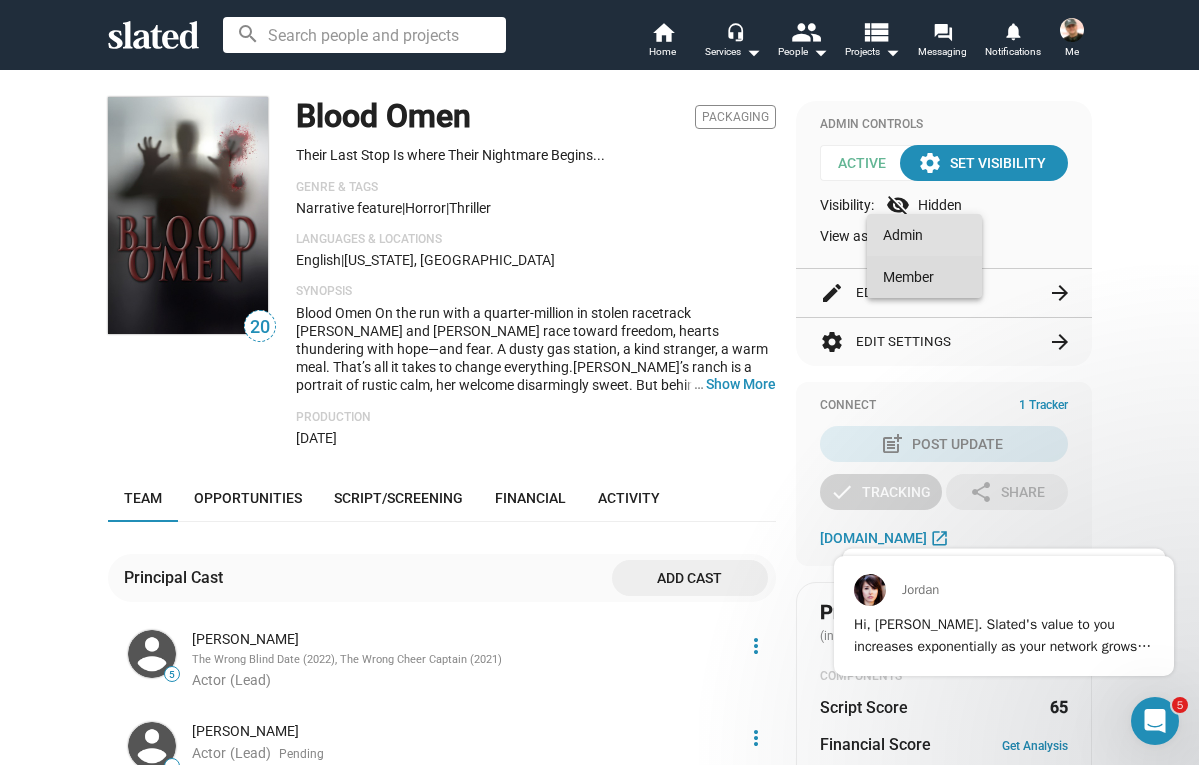 click on "Member" at bounding box center (924, 277) 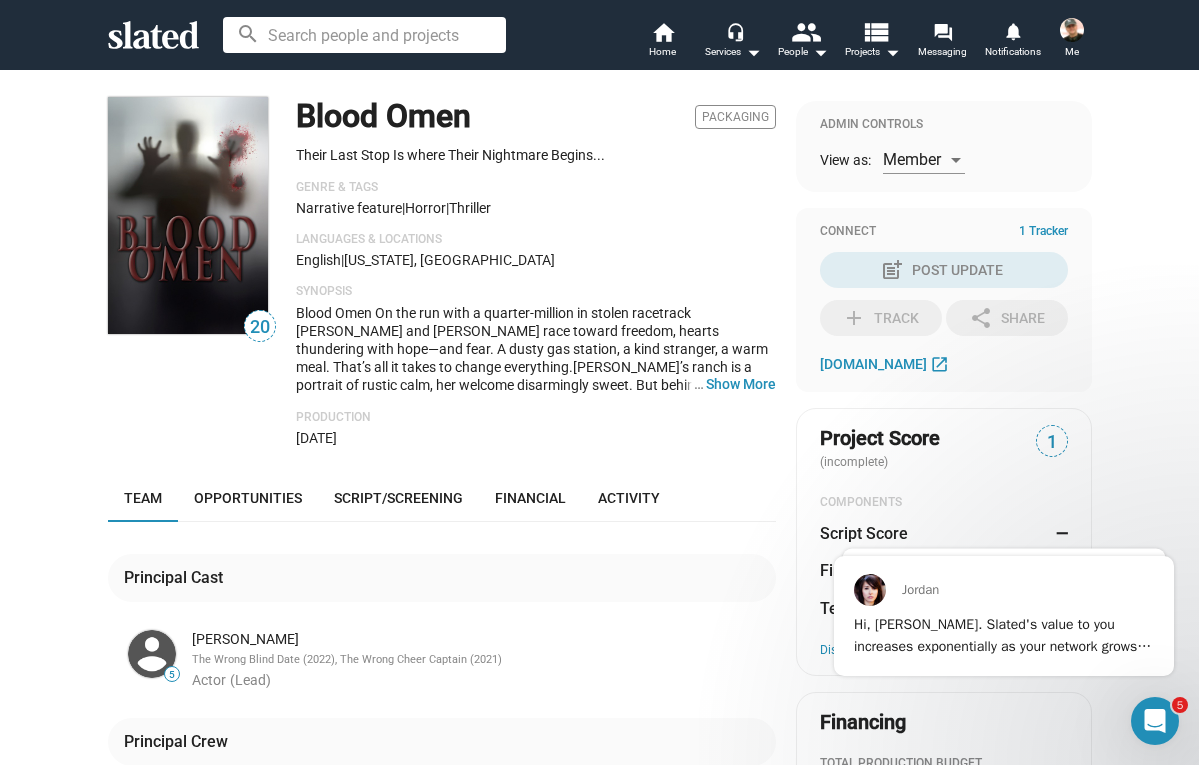 click on "Blood Omen  Packaging Their Last Stop Is where Their Nightmare Begins... Genre & Tags  Narrative feature   |  Horror  |  Thriller Languages & Locations English  |  [US_STATE], [GEOGRAPHIC_DATA] Synopsis … Show More Production [DATE]" 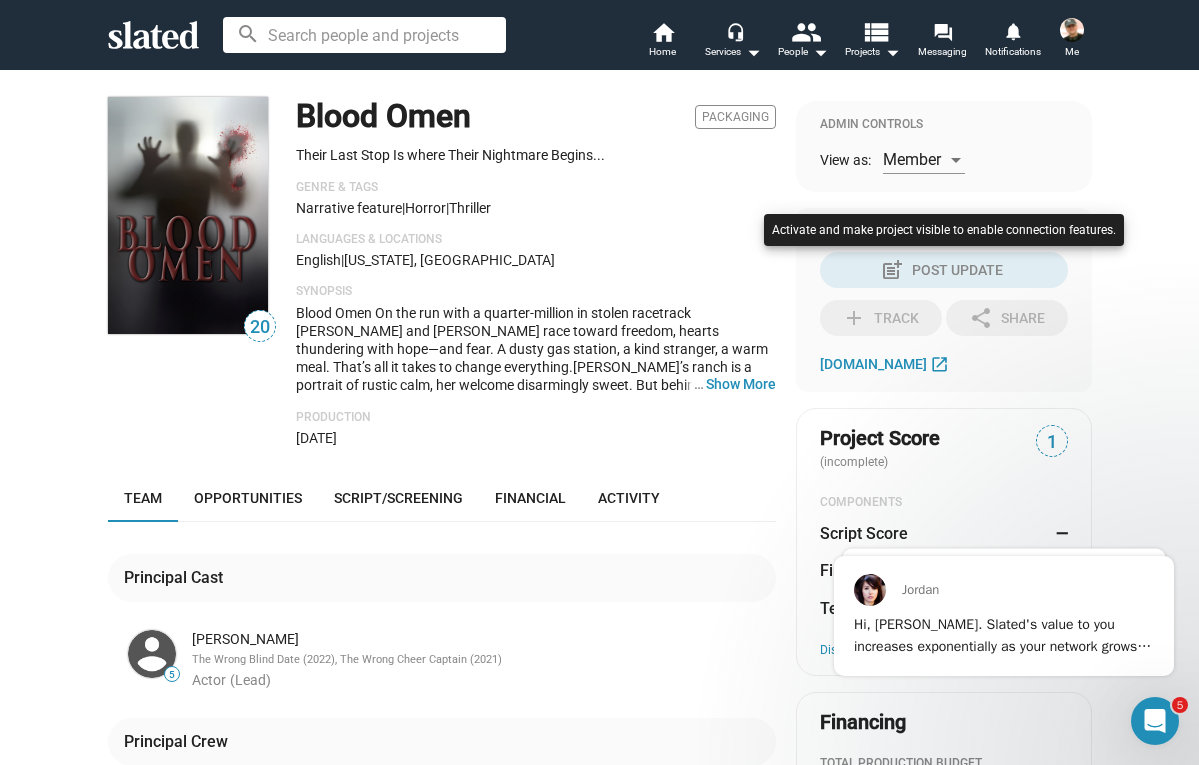 click at bounding box center (599, 382) 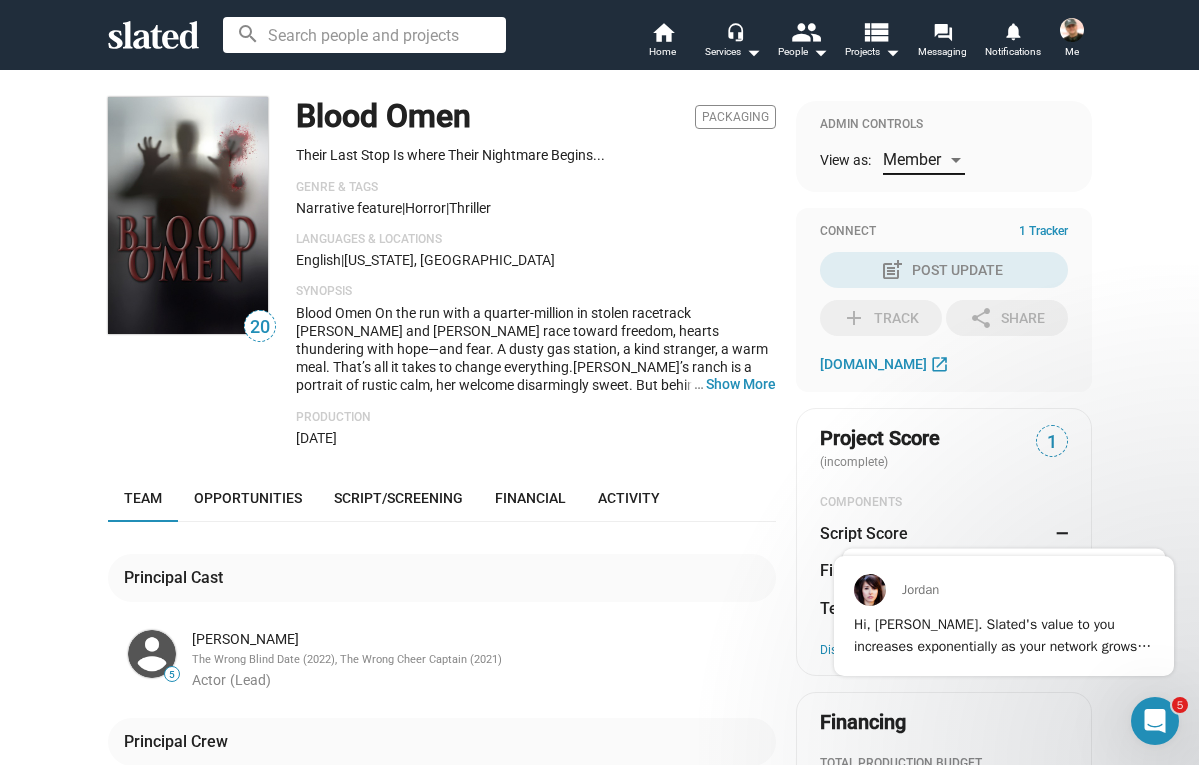 click at bounding box center [956, 160] 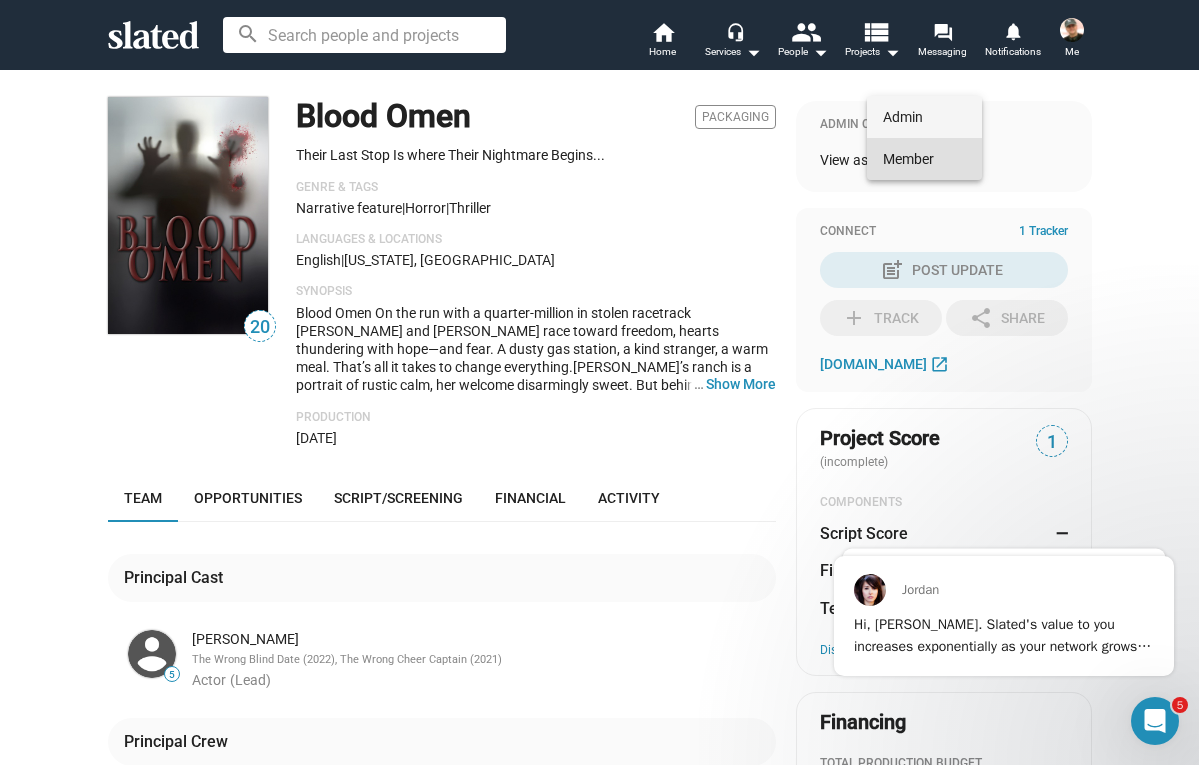 click on "Admin" at bounding box center [924, 117] 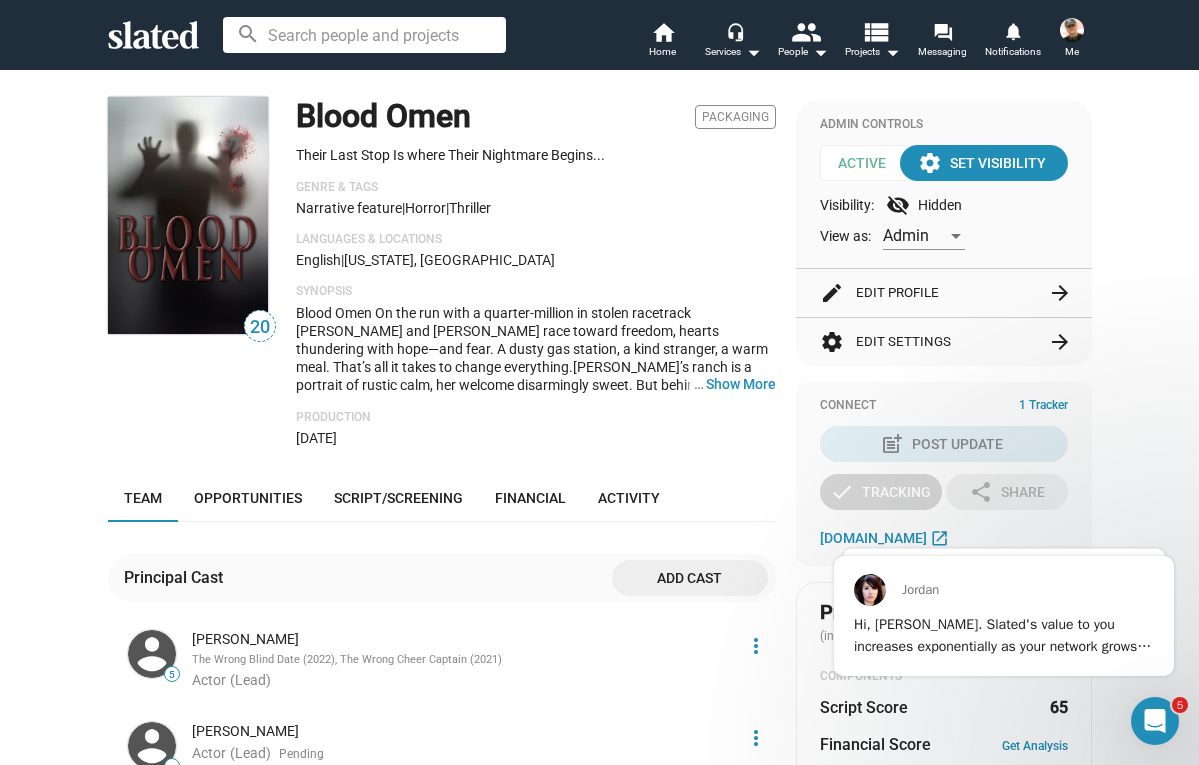 click on "edit  Edit Profile  arrow_forward" 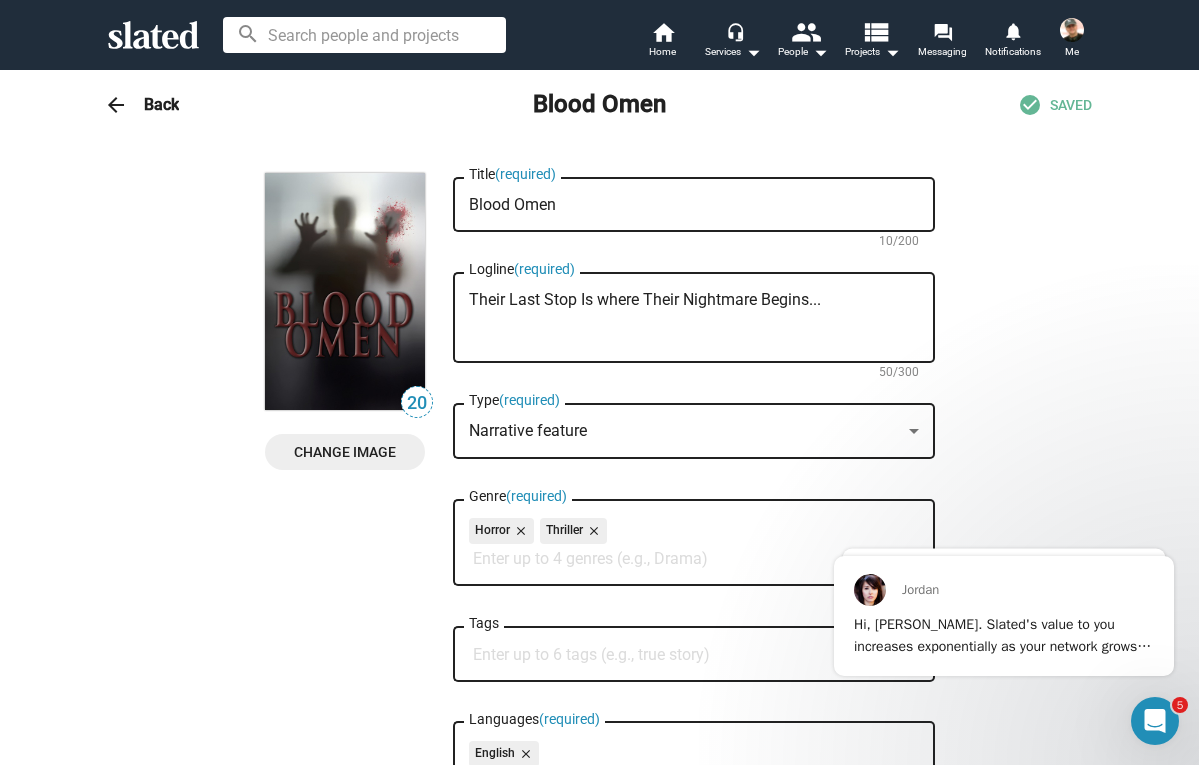 scroll, scrollTop: 0, scrollLeft: 0, axis: both 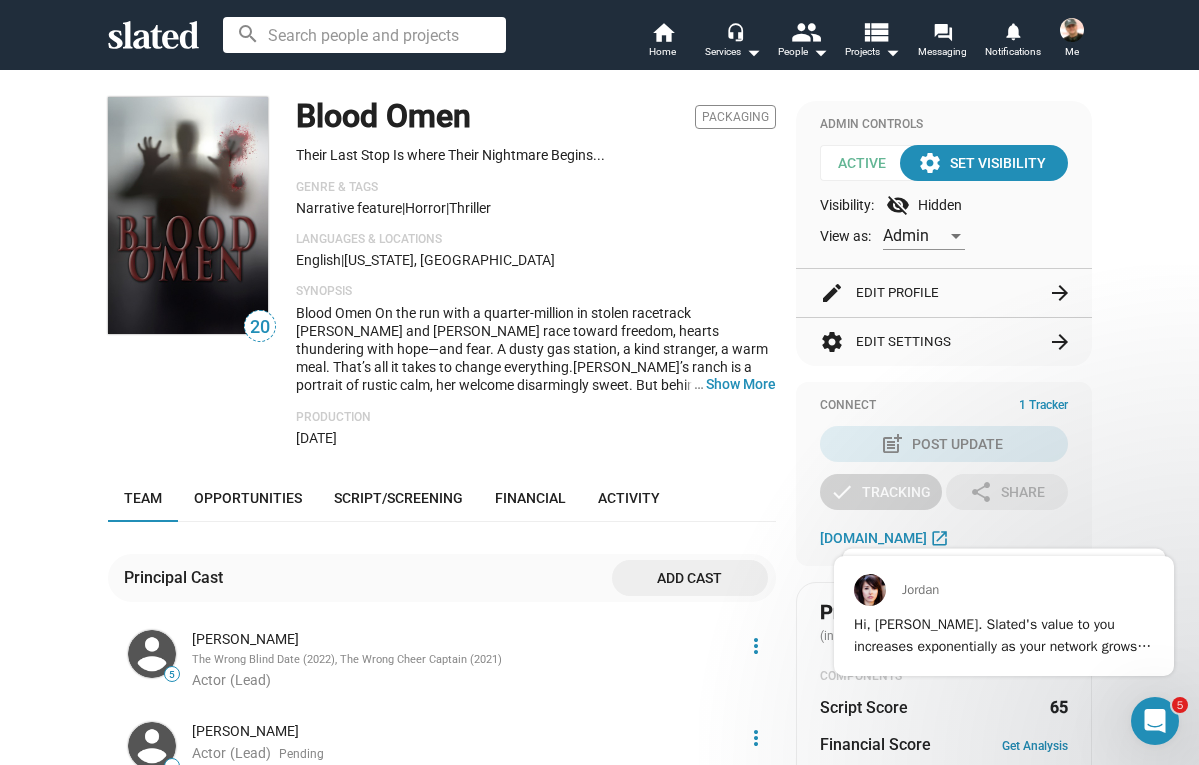 click on "The Wrong Blind Date (2022), The Wrong Cheer Captain (2021)" 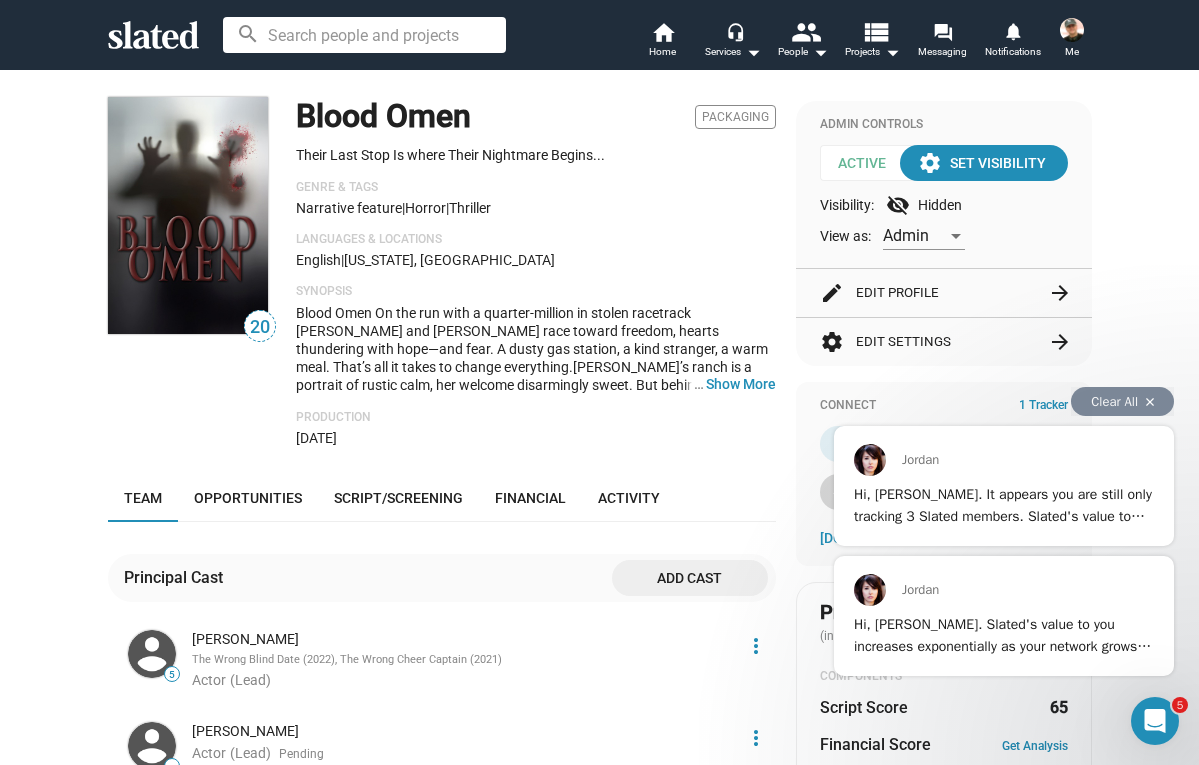 click on "Hi, [PERSON_NAME]. It appears you are still only tracking 3 Slated members. Slated's value to you increases exponentially as your network grows. So, take a moment to link your Gmail, Yahoo, Facebook and Twitter accounts to see who's in that you already know. You’ll be notified as new contacts and friends join the site and track them automatically.    Was this helpful? (select below)" at bounding box center (1003, 582) 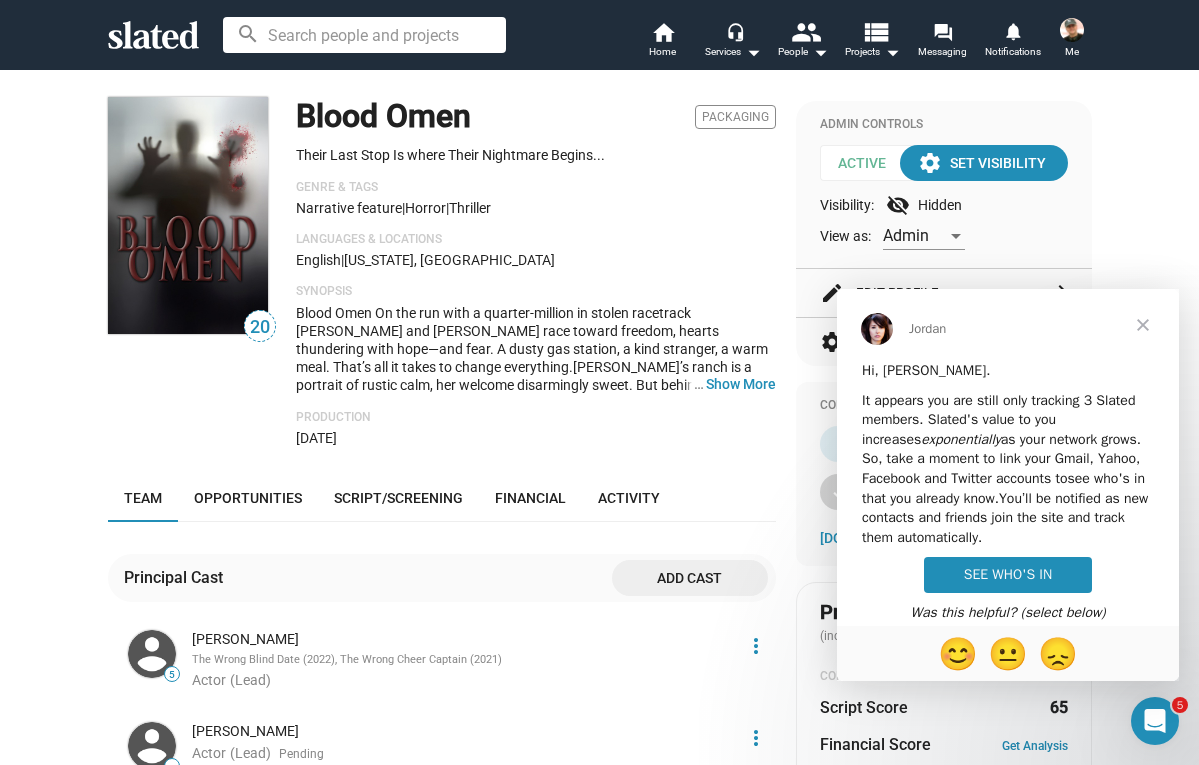 scroll, scrollTop: 0, scrollLeft: 0, axis: both 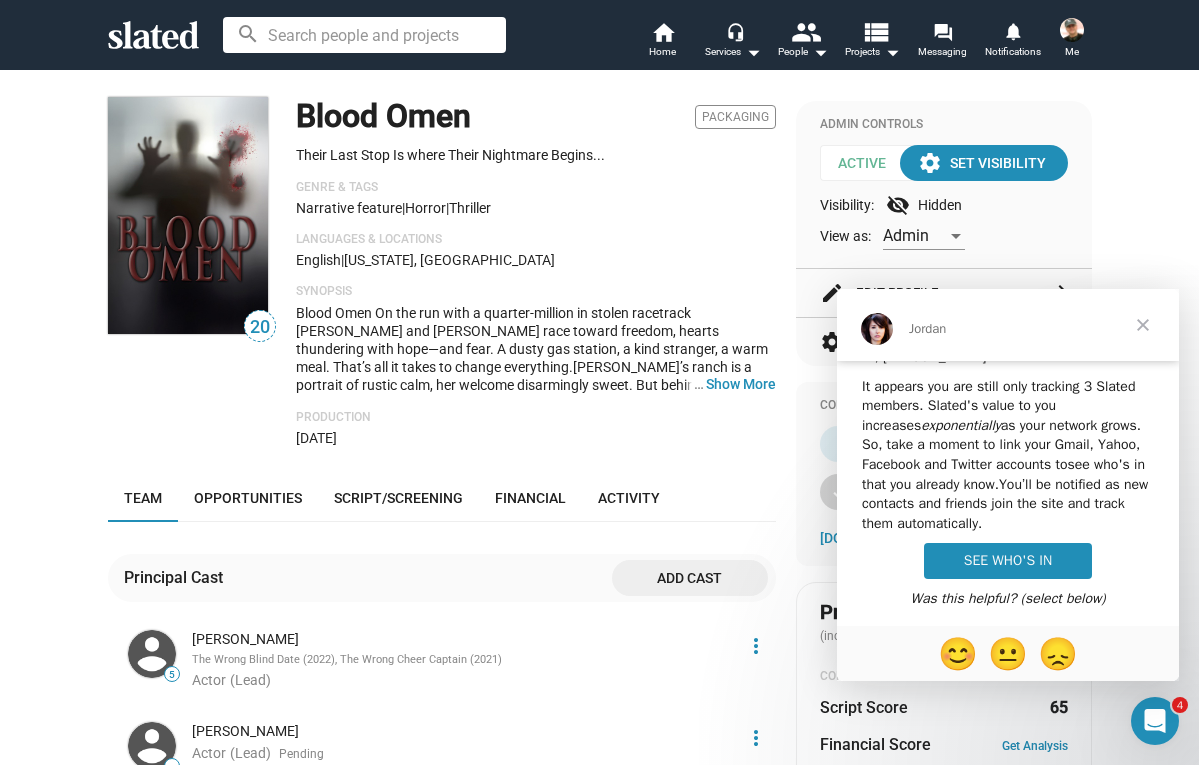 click at bounding box center (1143, 325) 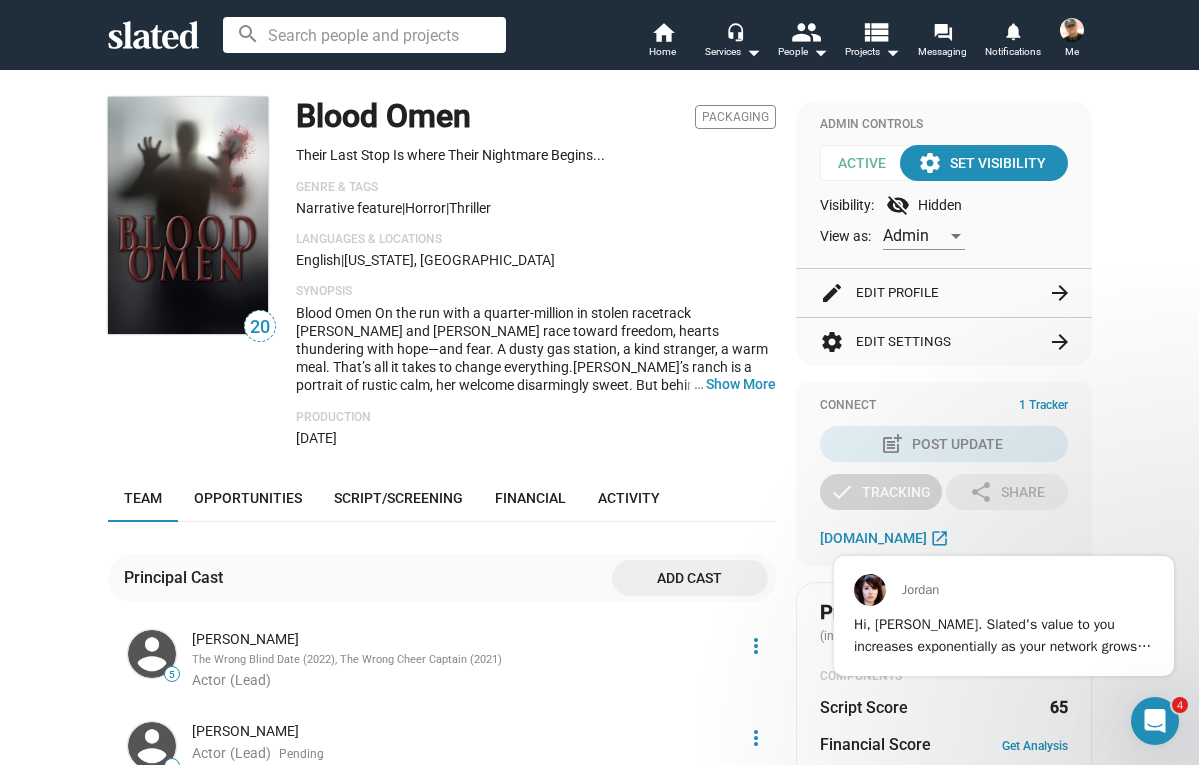 scroll, scrollTop: 0, scrollLeft: 0, axis: both 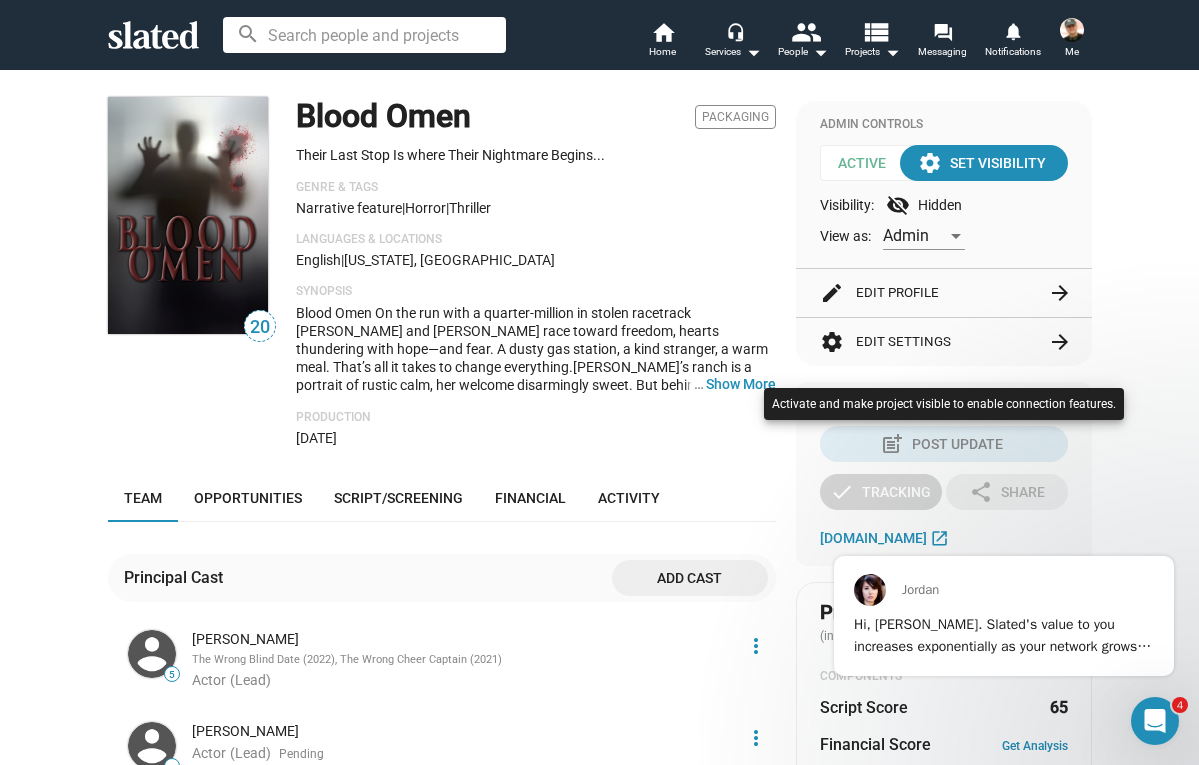 click at bounding box center (599, 382) 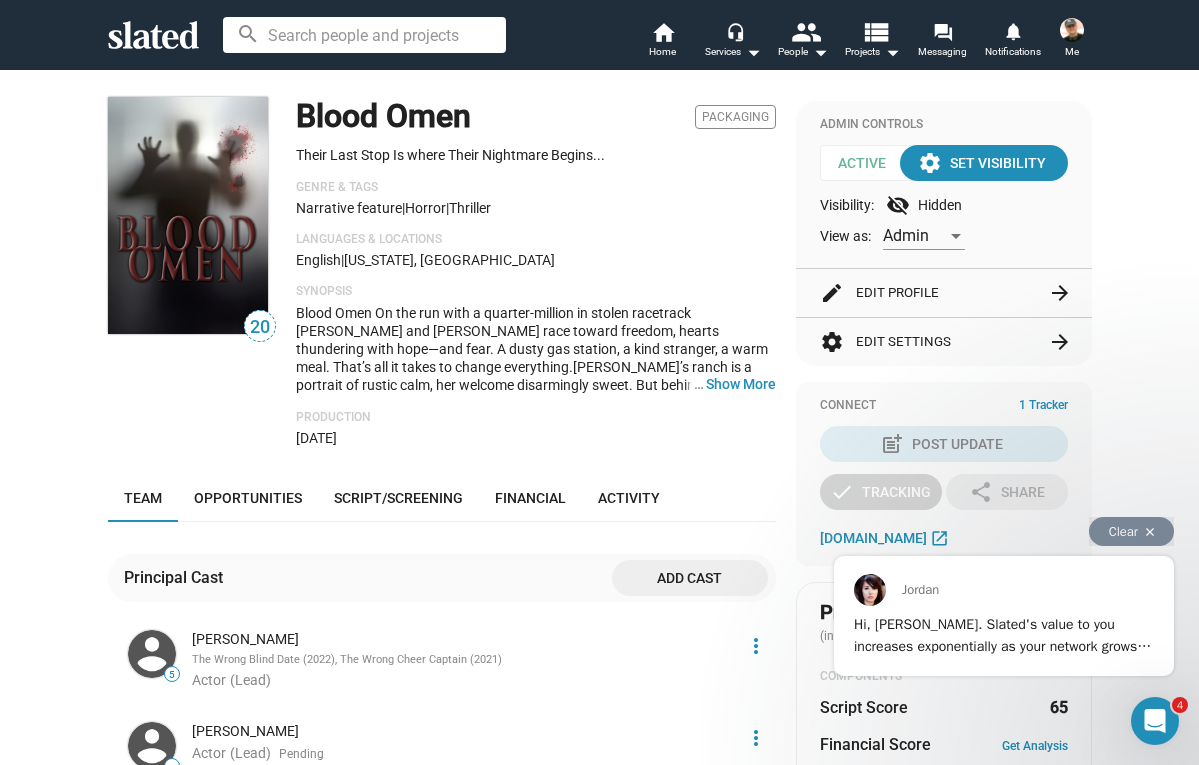 click on "Hi, [PERSON_NAME]. Slated's value to you increases exponentially as your network grows. So, take a moment to link your Gmail, Yahoo, Facebook and Twitter accounts to see who's in that you already know. You’ll be notified as new contacts and friends join the site and track them automatically.     Was this helpful? (select below)" at bounding box center [1004, 632] 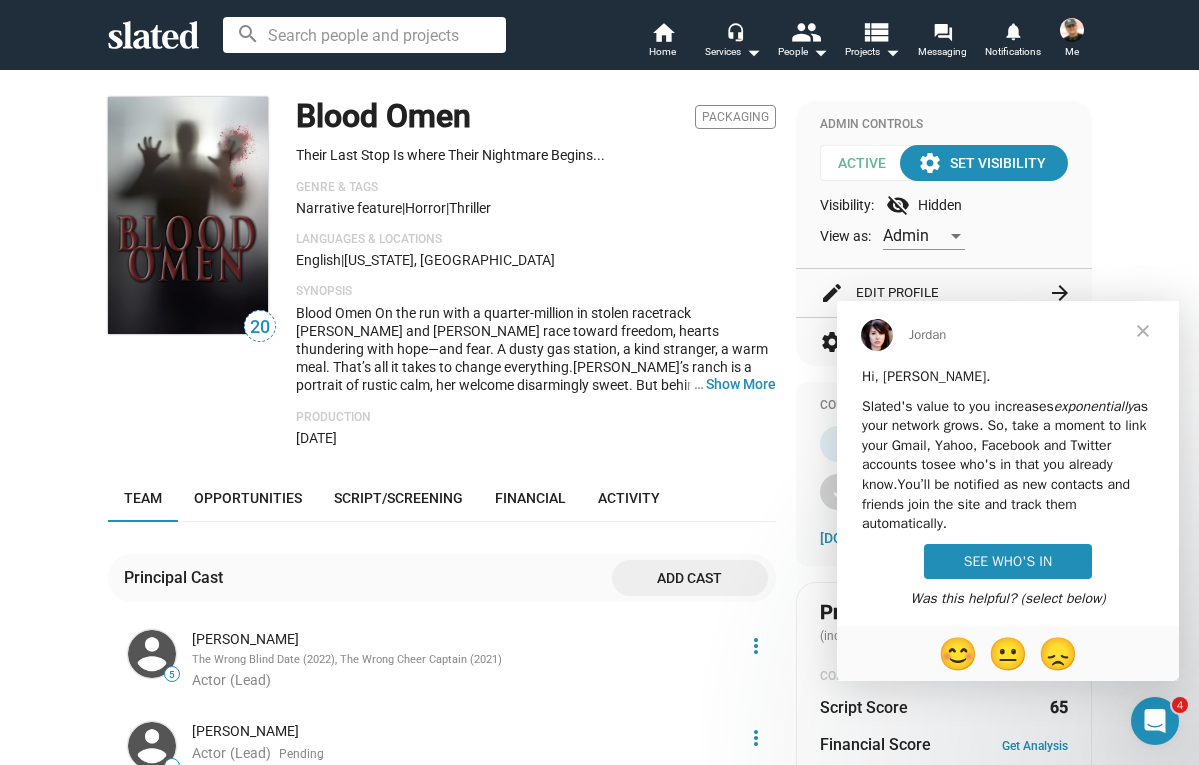 scroll, scrollTop: 0, scrollLeft: 0, axis: both 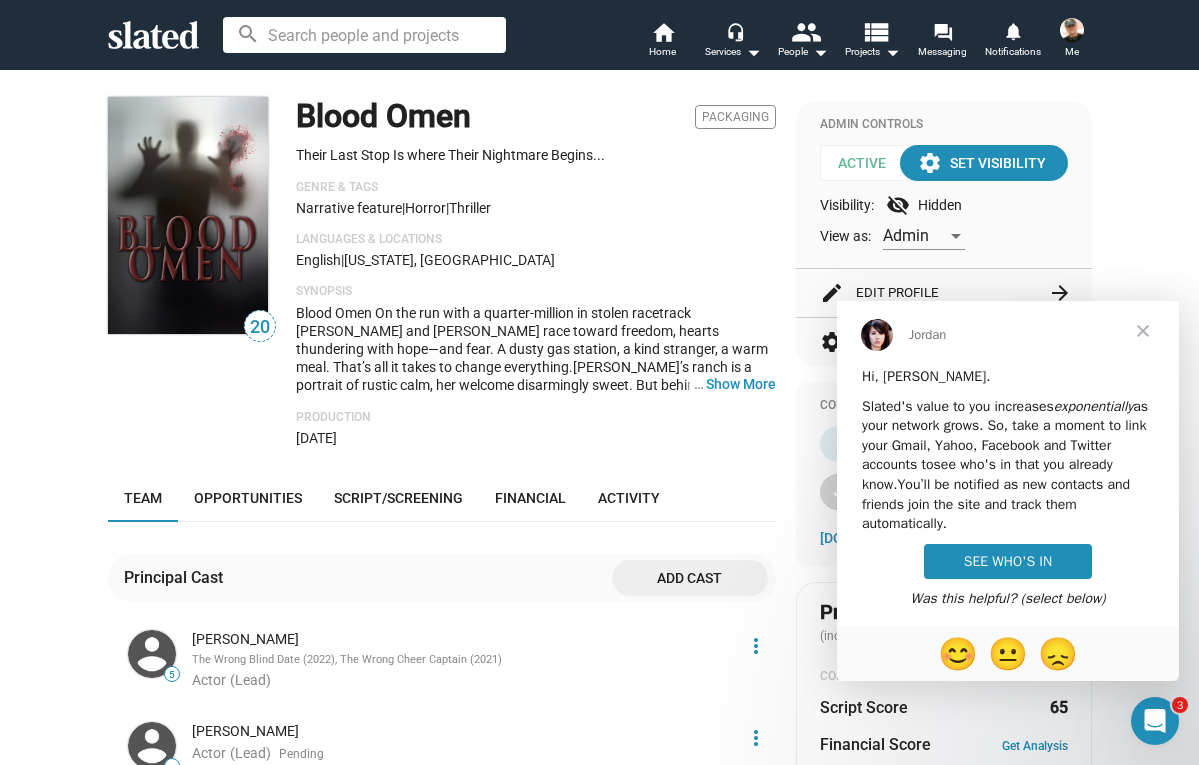 click at bounding box center (1143, 331) 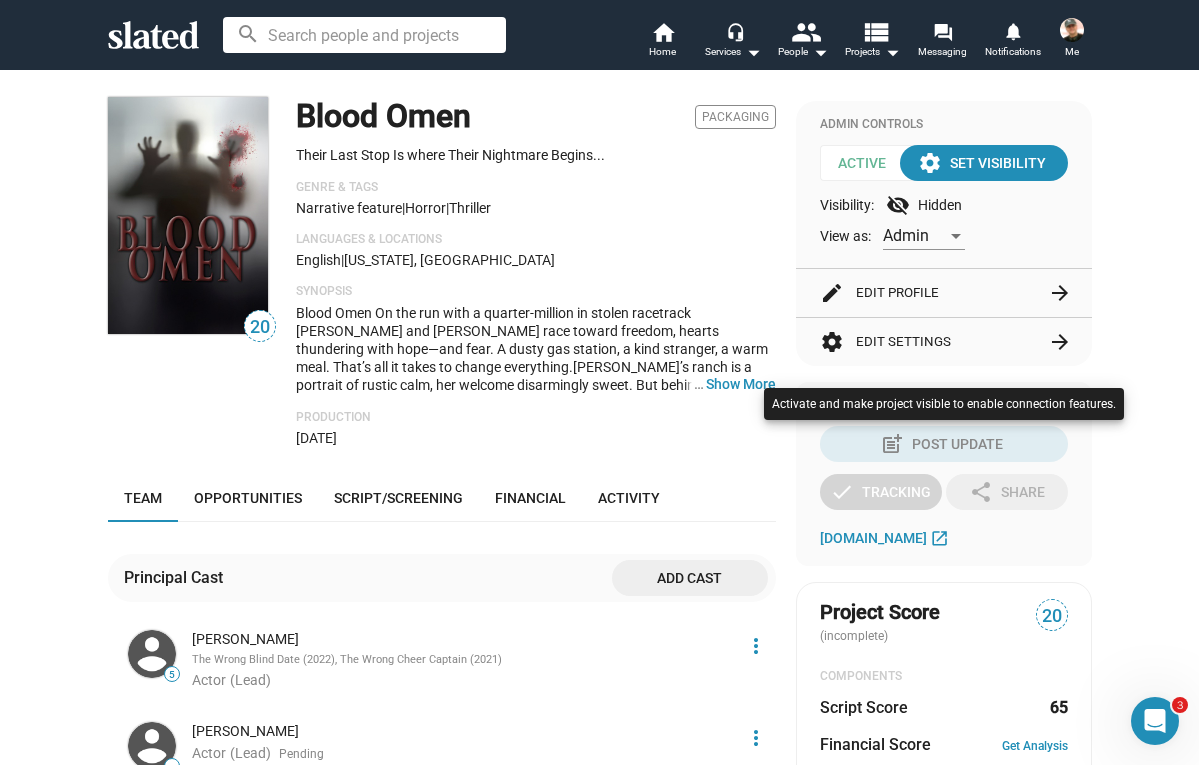click at bounding box center (599, 382) 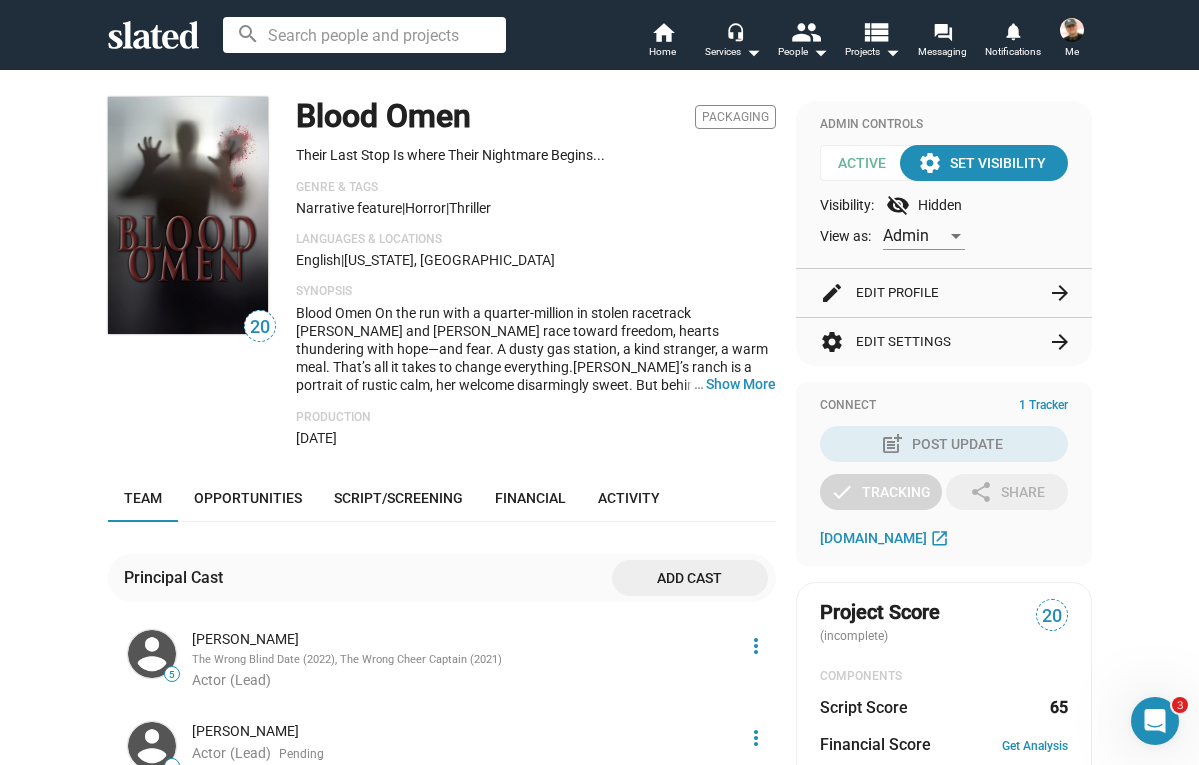 click 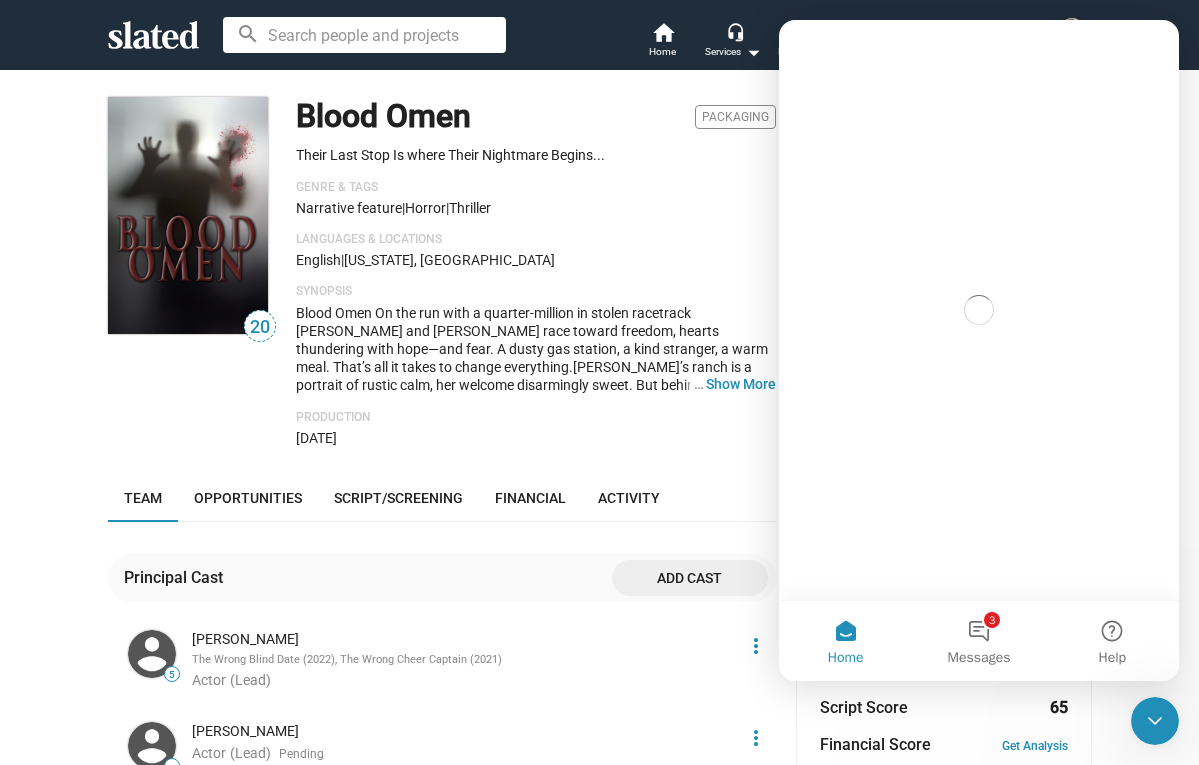 scroll, scrollTop: 0, scrollLeft: 0, axis: both 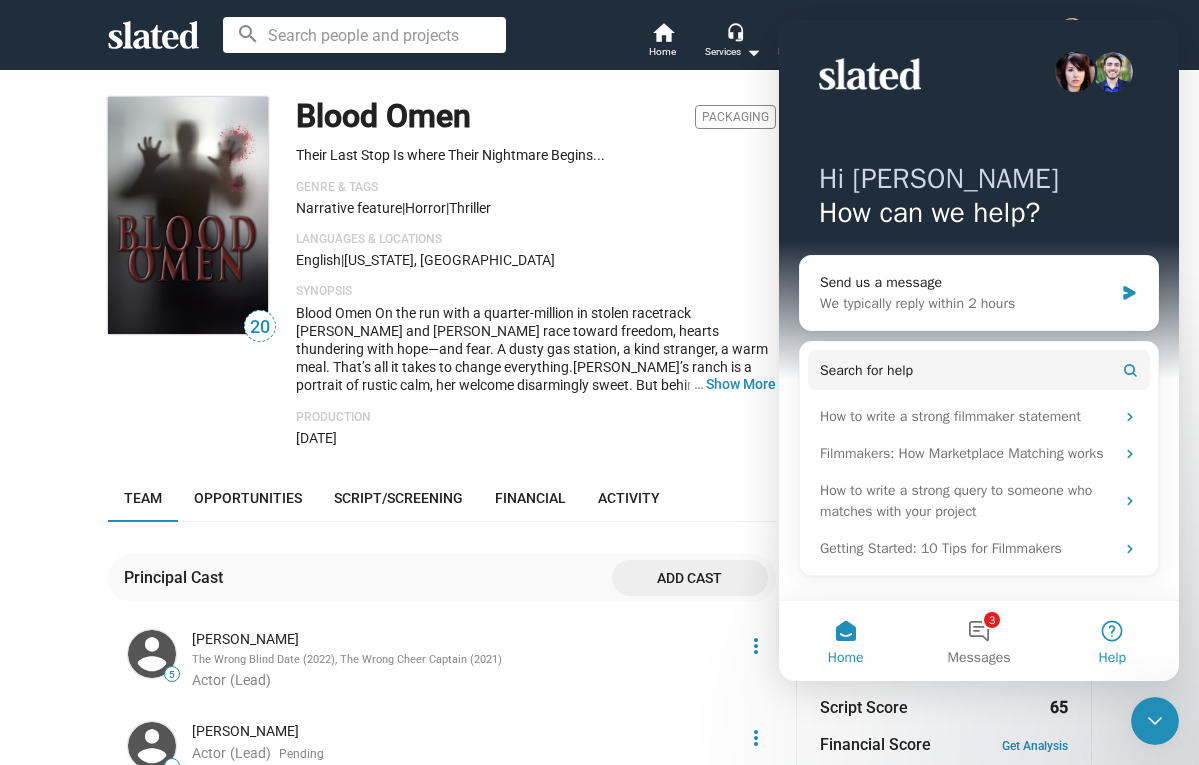 click on "Help" at bounding box center [1112, 641] 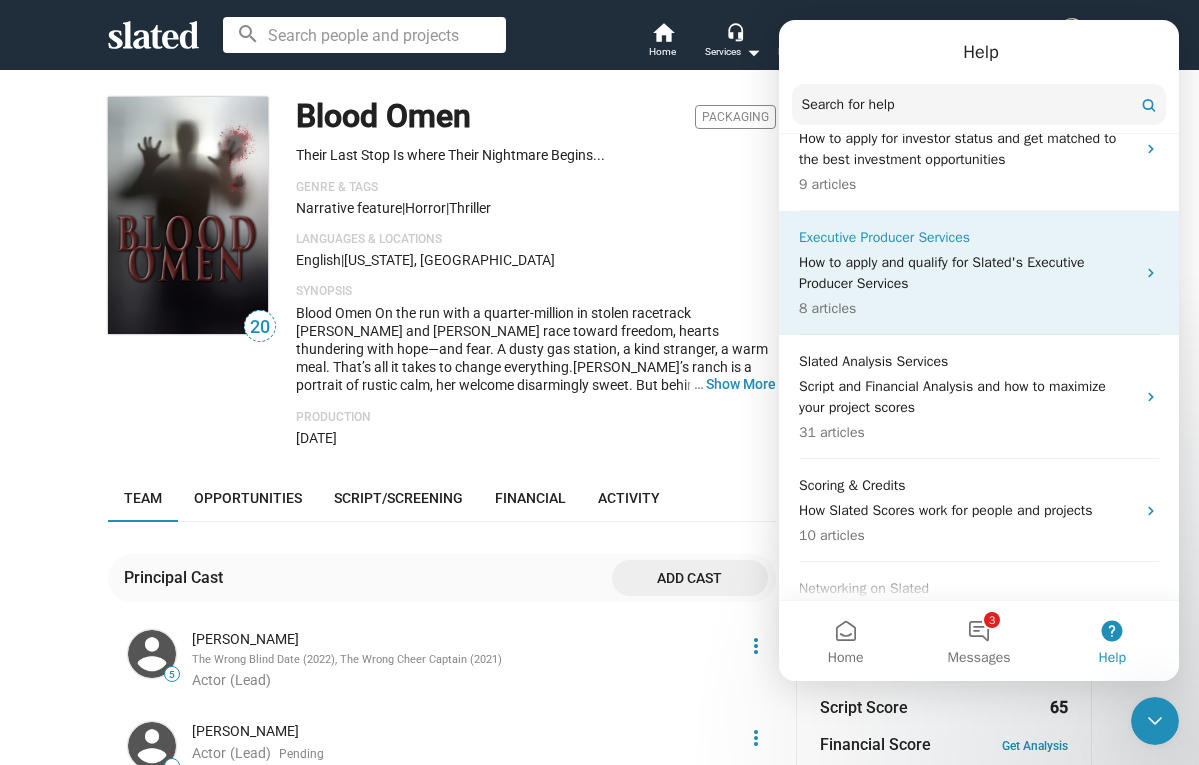 scroll, scrollTop: 355, scrollLeft: 0, axis: vertical 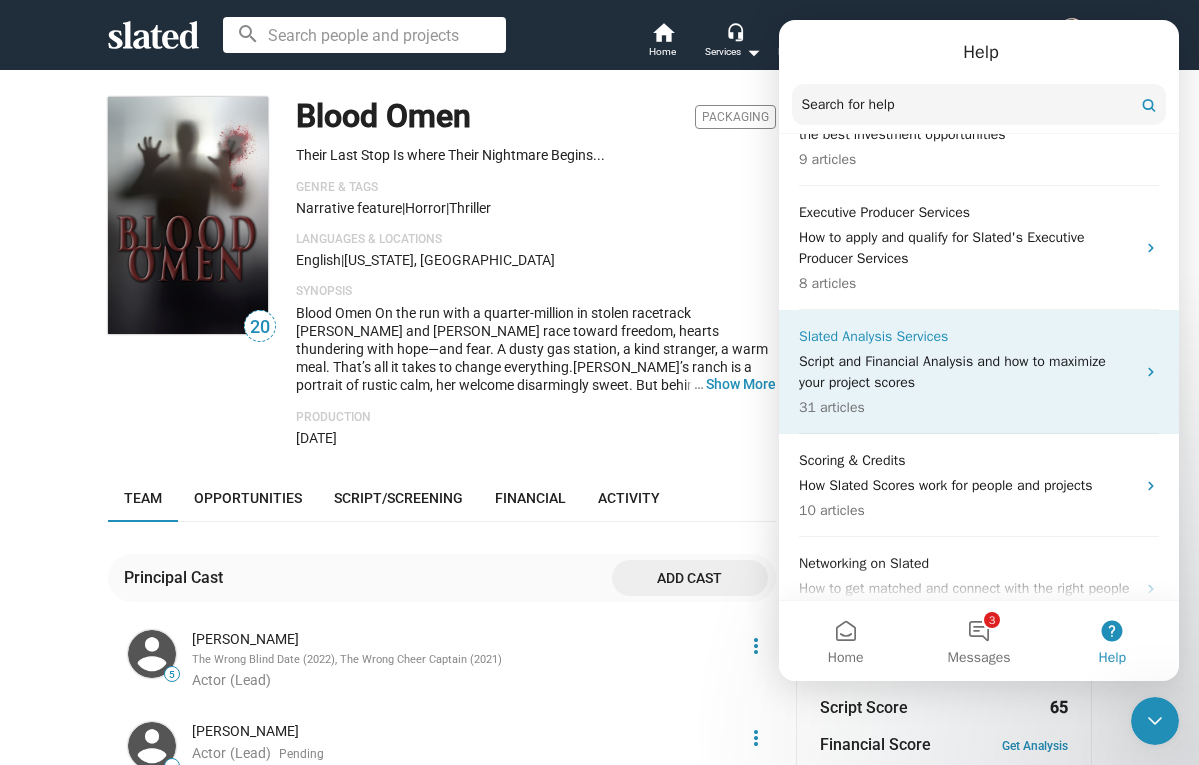 click on "Script and Financial Analysis and how to maximize your project scores" at bounding box center [967, 372] 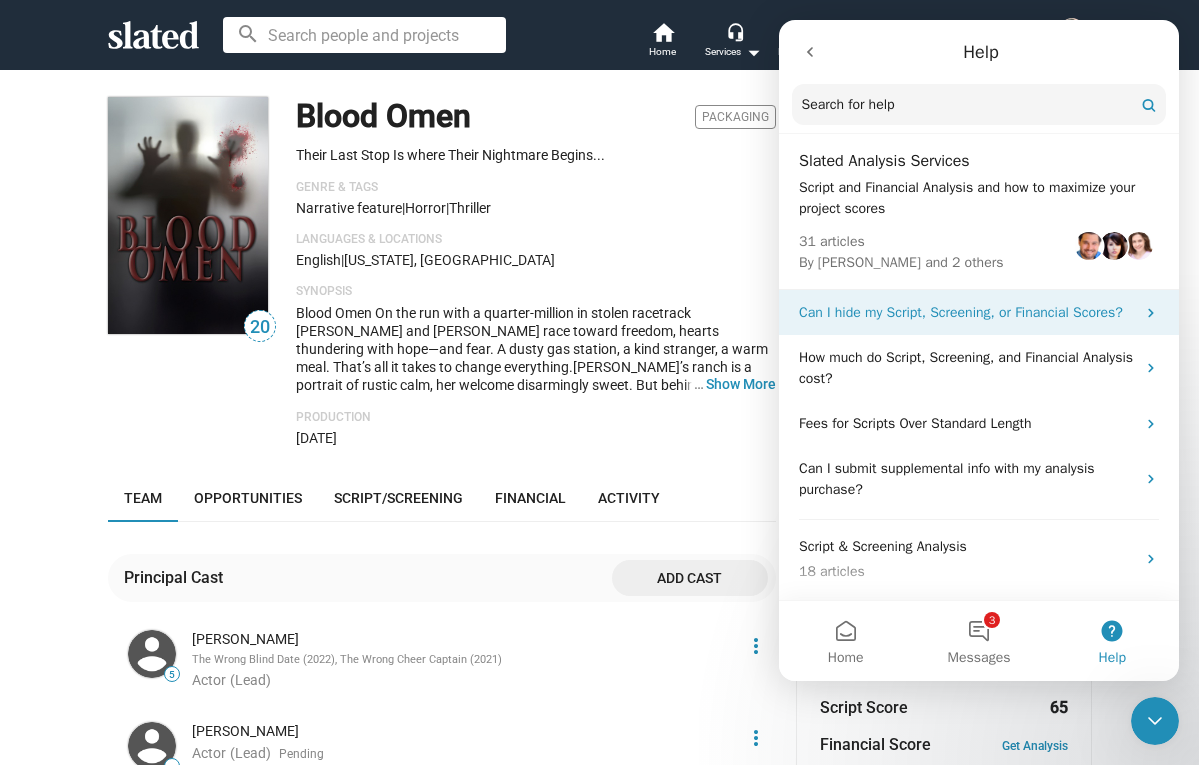 click on "Can I hide my Script, Screening, or Financial Scores?" at bounding box center [967, 312] 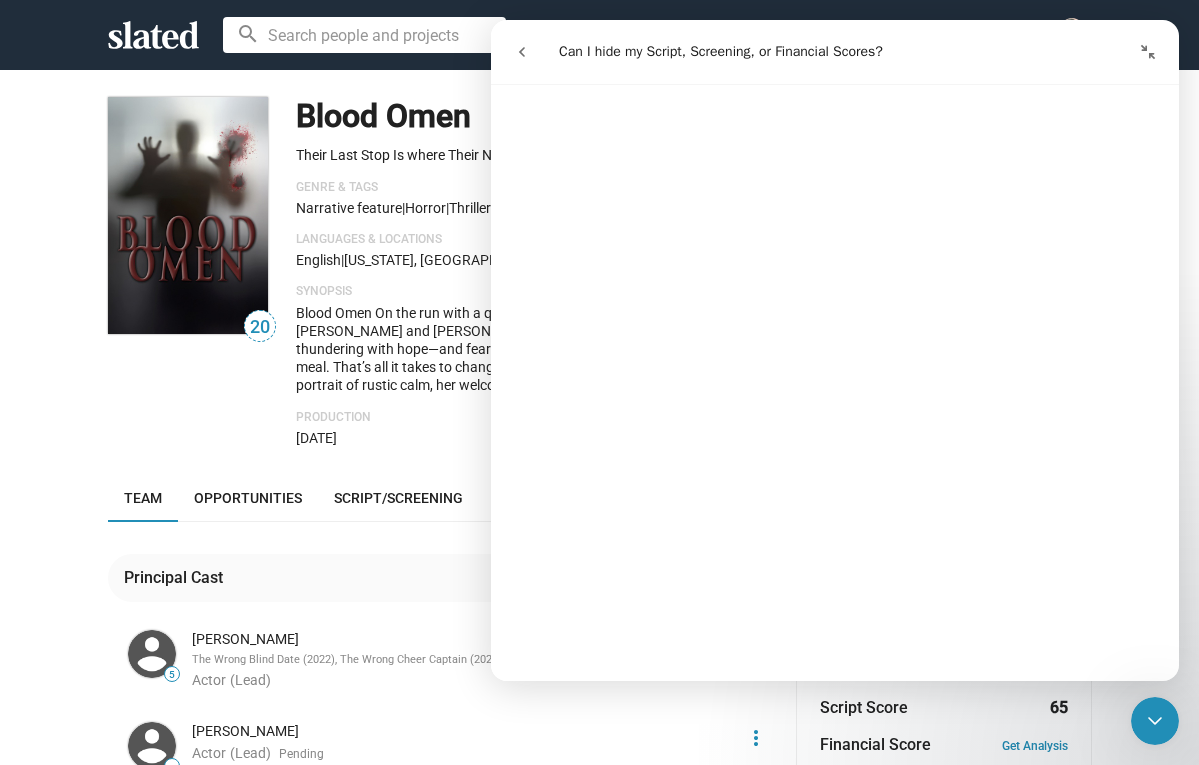 scroll, scrollTop: 0, scrollLeft: 0, axis: both 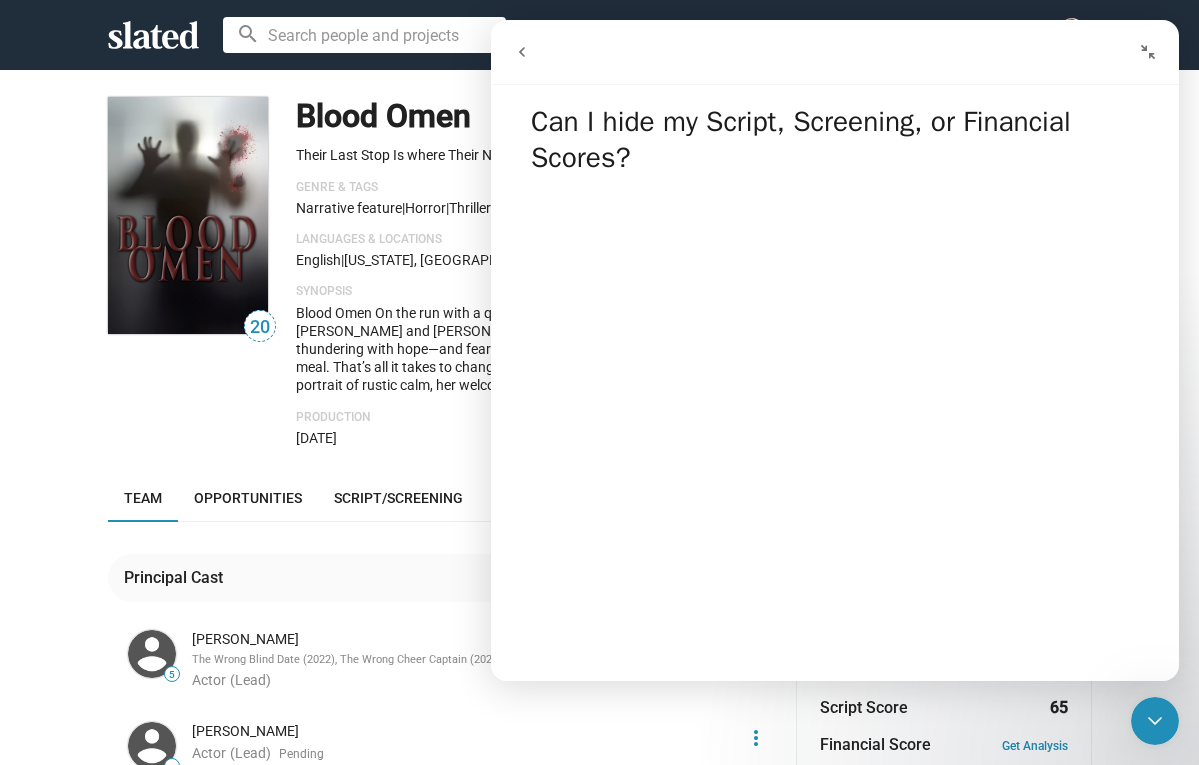 click 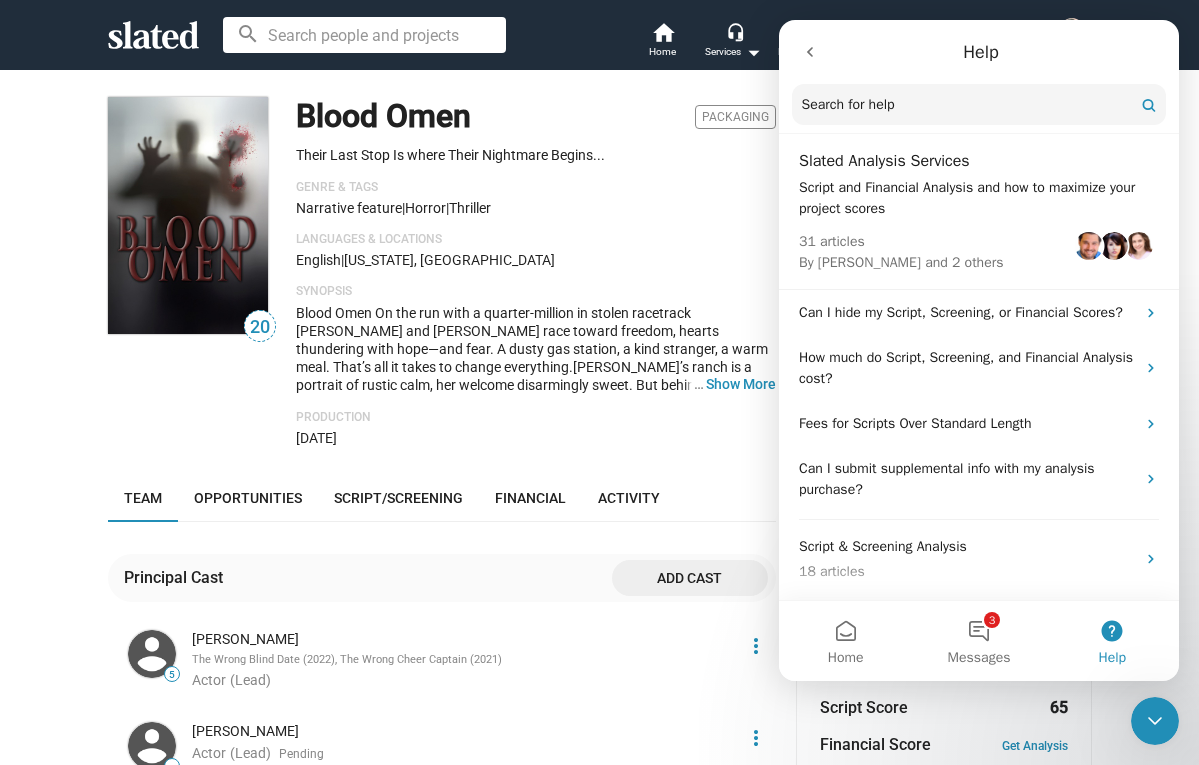 click 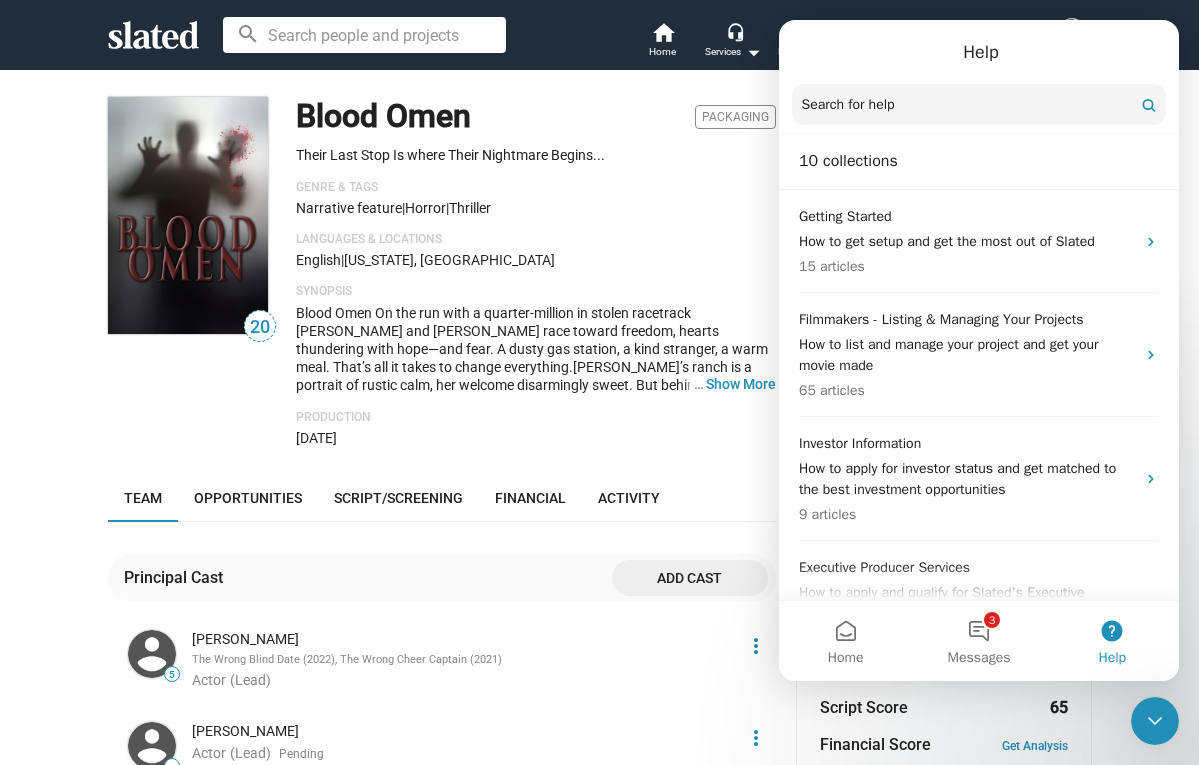 click on "20 Blood Omen  Packaging Their Last Stop Is where Their Nightmare Begins... Genre & Tags  Narrative feature   |  Horror  |  Thriller Languages & Locations English  |  [US_STATE], [GEOGRAPHIC_DATA] Synopsis … Show More Production [DATE] Team Opportunities Script/Screening Financial Activity Principal Cast Add cast 5 [PERSON_NAME] The Wrong Blind Date (2022), The Wrong Cheer Captain (2021) Actor (Lead) more_vert — [PERSON_NAME] Actor (Lead) Pending Resend verification more_vert 62 [PERSON_NAME] Stranger Things (2016- ), The Lord of the Rings: The Two Towers (2002) Actor (Supporting) Unverified Verify more_vert  View all cast  Principal Crew Add crew 5 [PERSON_NAME] Blackmail (2017), Paperback Hero (1999) Director Creator more_vert 9 [PERSON_NAME] [PERSON_NAME] Angel Road (2014), Mega Python vs. Gatoroid (2011) Editor Pending Resend verification more_vert 9 [PERSON_NAME] Recoil (2018), Lullaby Killer (2017) Studio Executive more_vert  View all crew  Affiliated Companies Add companies 2  [PERSON_NAME] Films Entertainment (us)  — ." 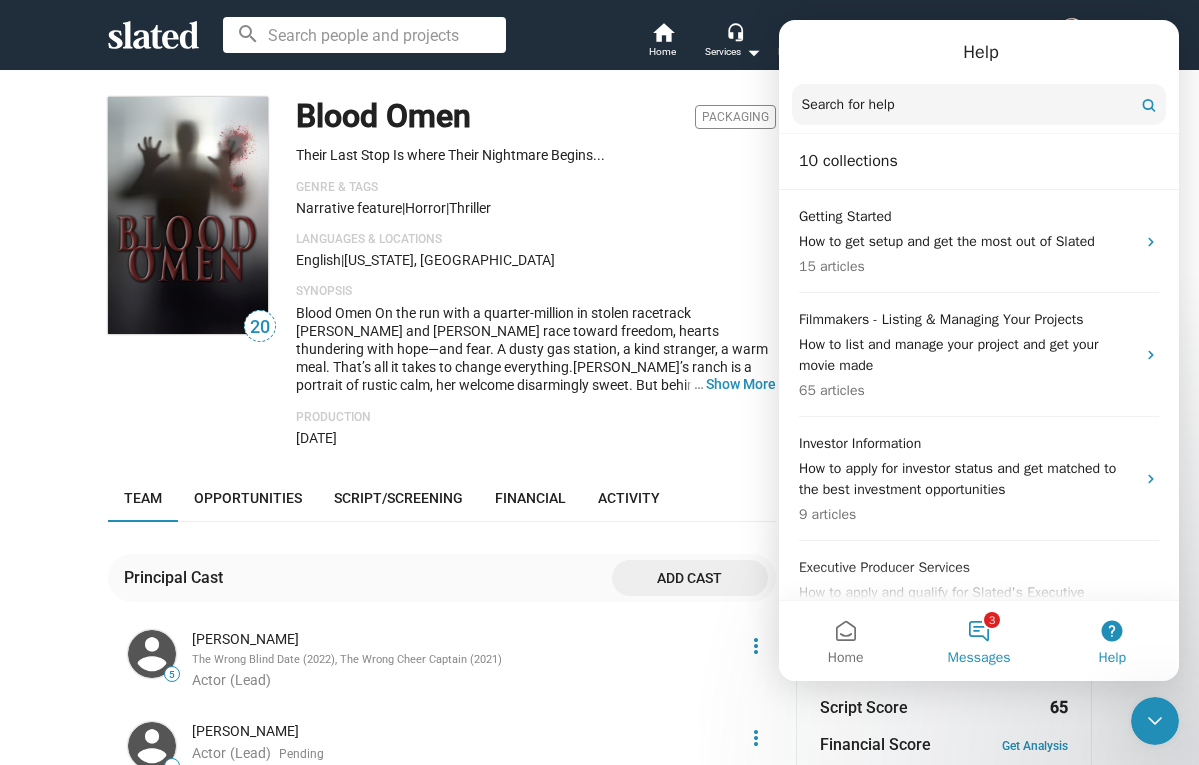 click on "3 Messages" at bounding box center (978, 641) 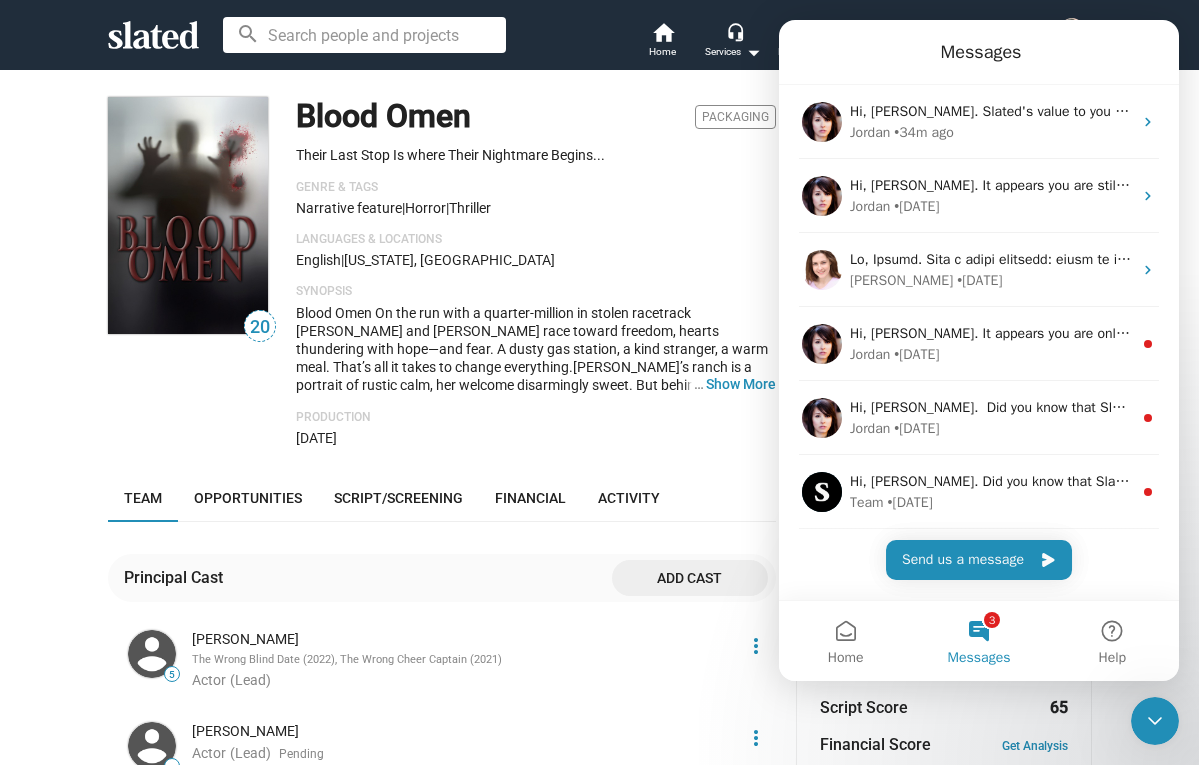 click on "Production [DATE]" 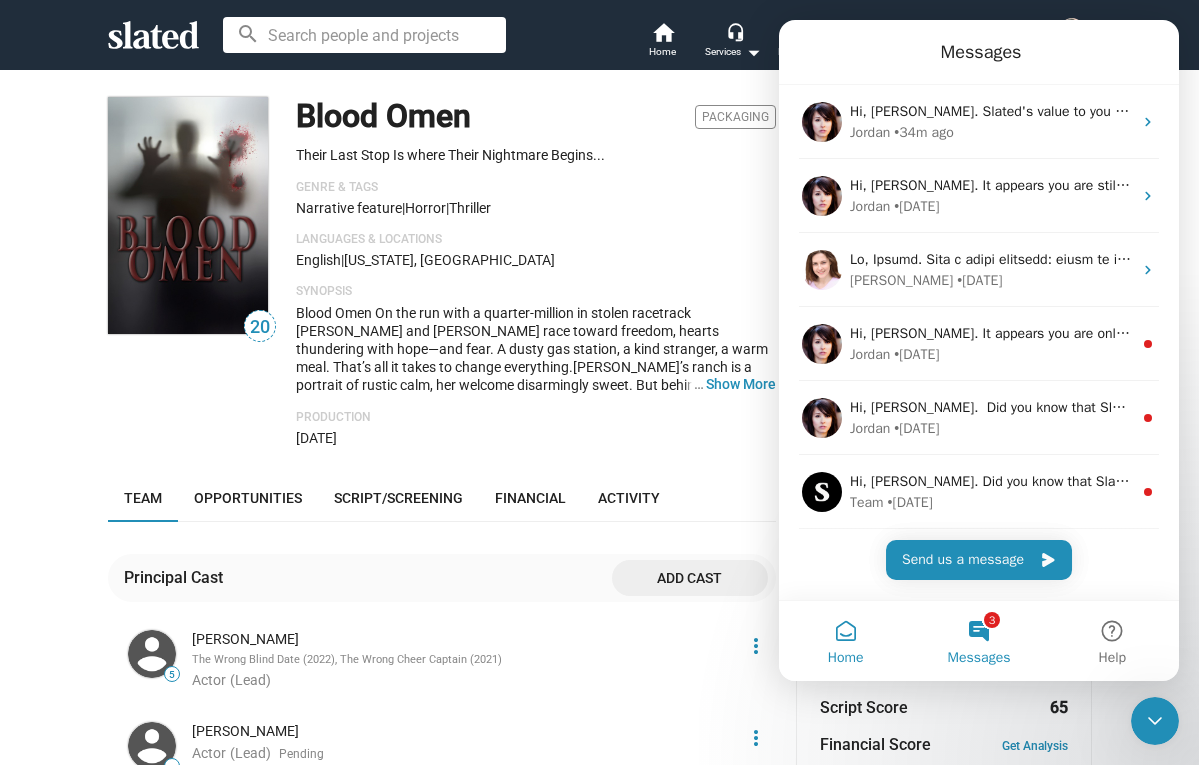click on "Home" at bounding box center (845, 641) 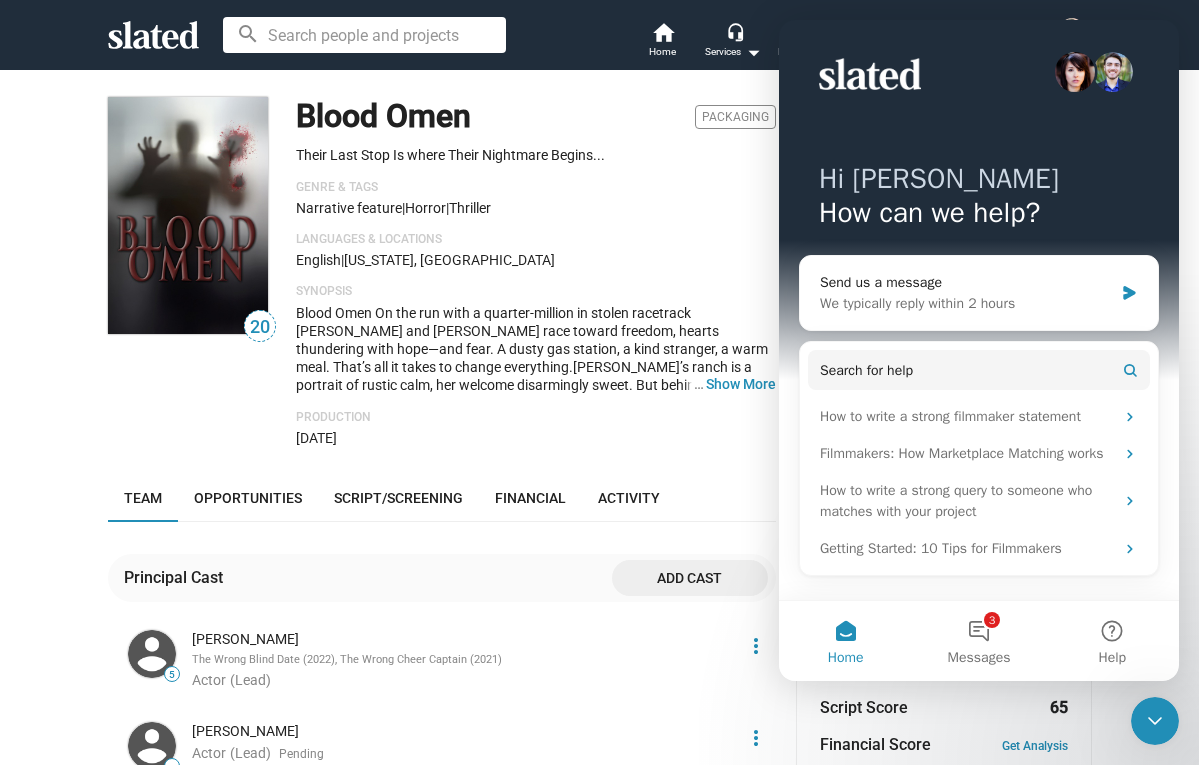 click at bounding box center [1155, 721] 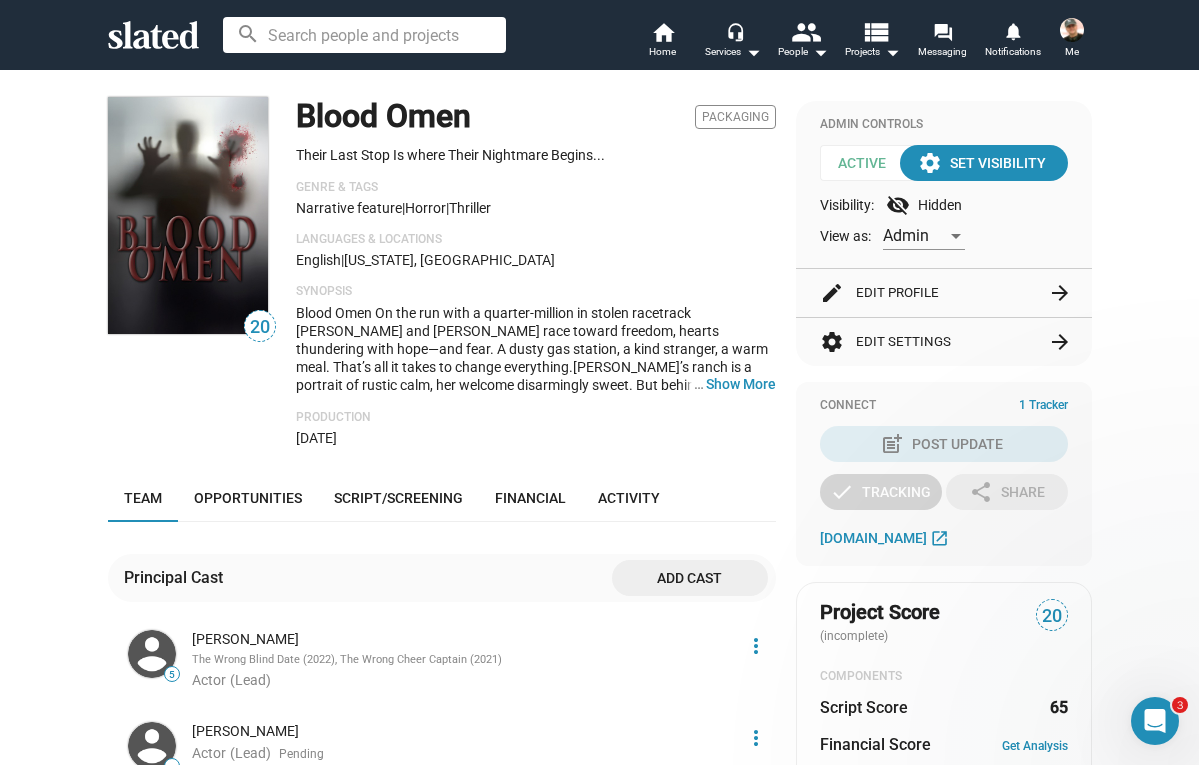 scroll, scrollTop: 0, scrollLeft: 0, axis: both 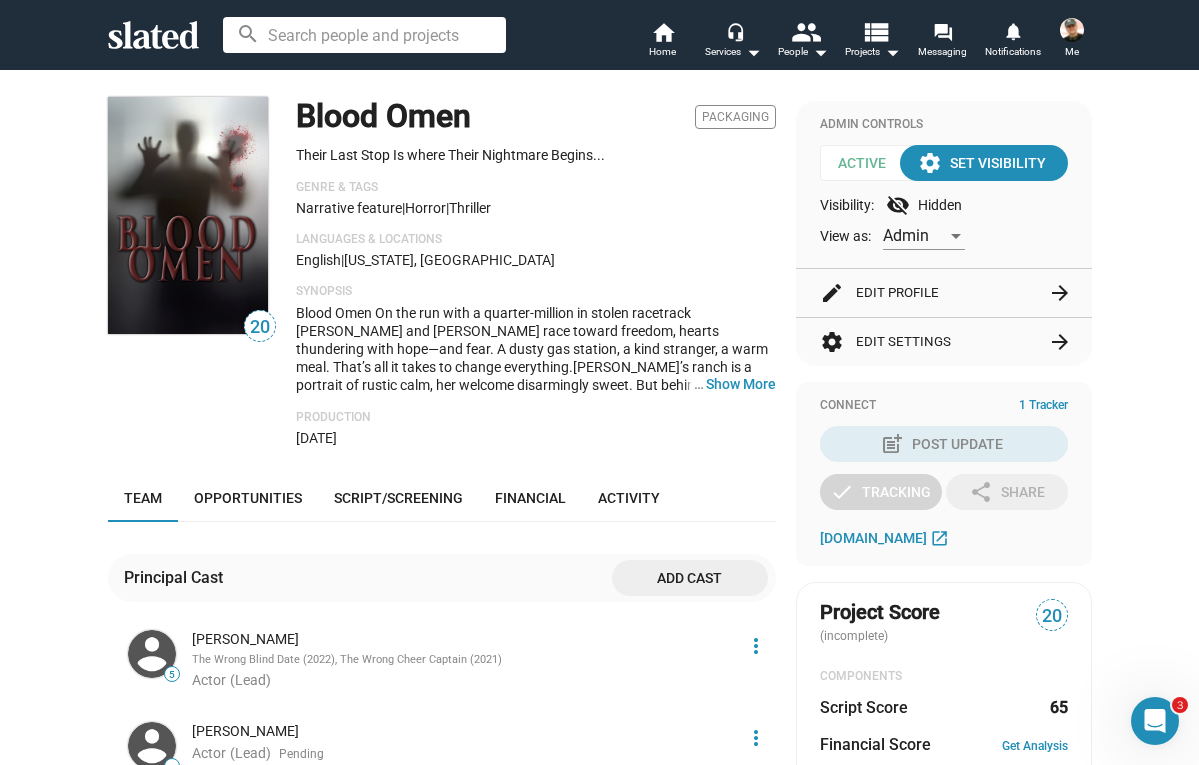 click on "edit  Edit Profile  arrow_forward" 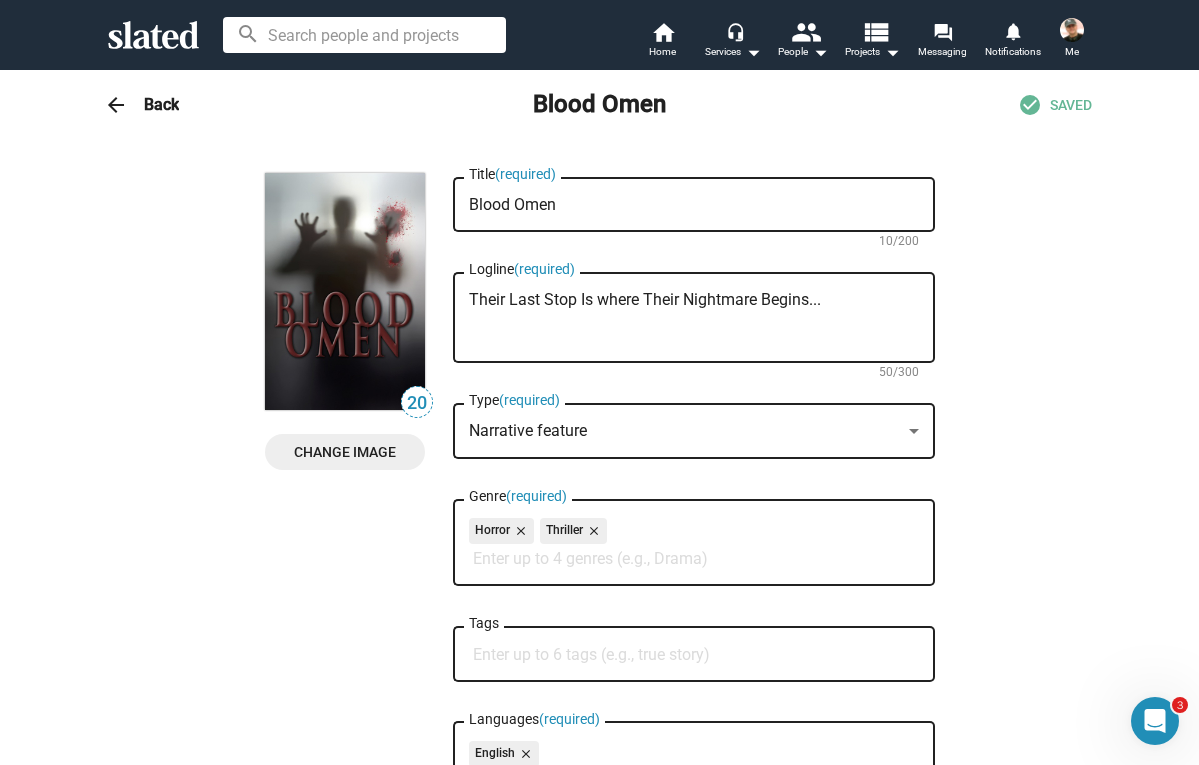 scroll, scrollTop: 0, scrollLeft: 0, axis: both 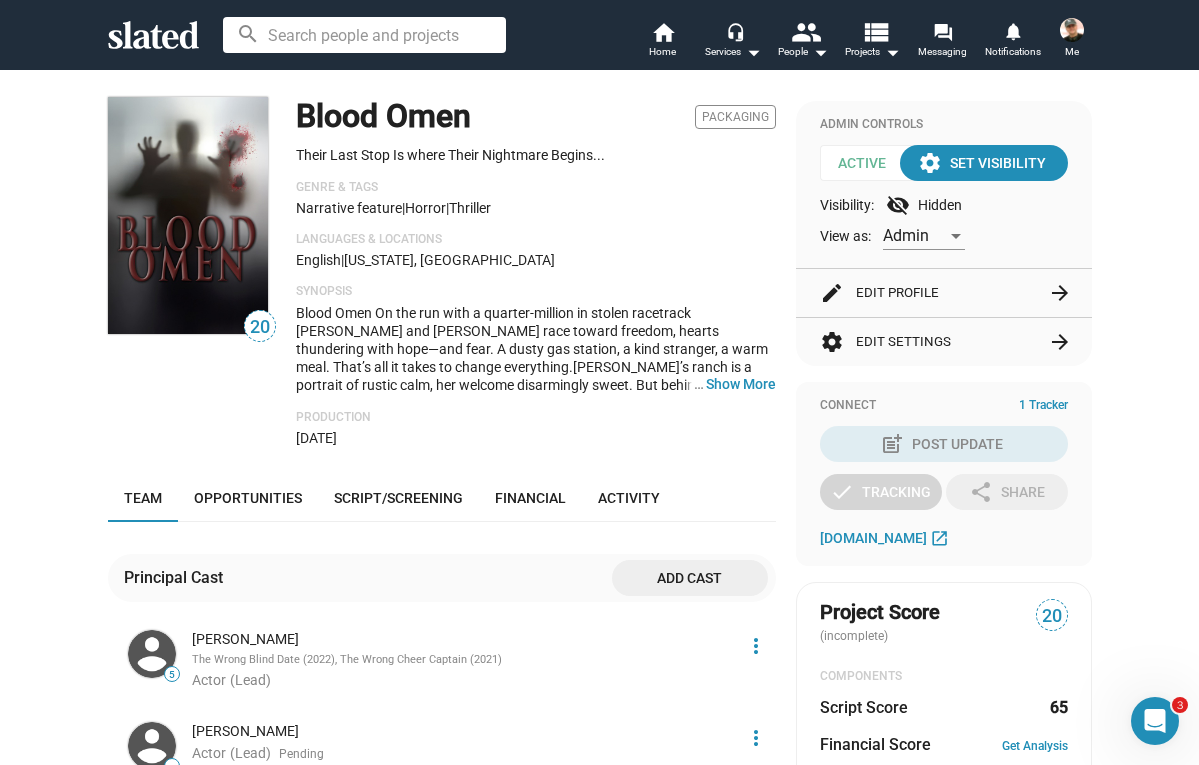 click on "settings  Edit Settings  arrow_forward" 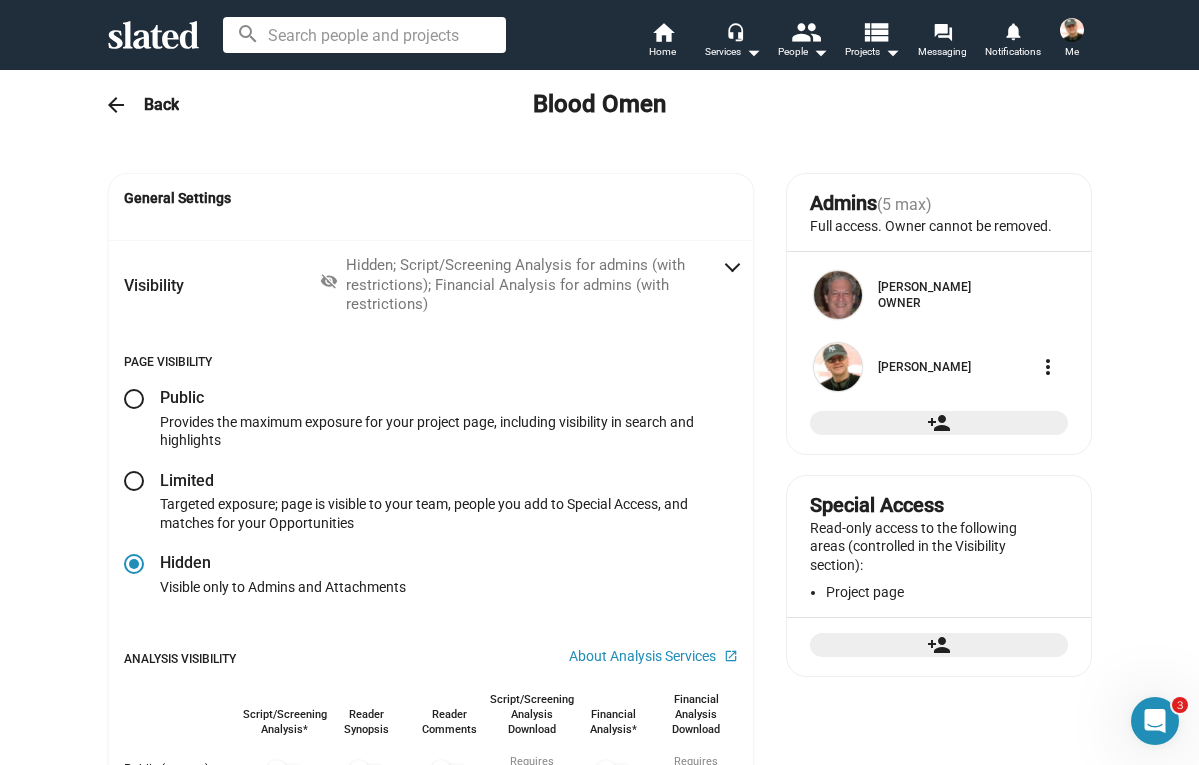 radio on "false" 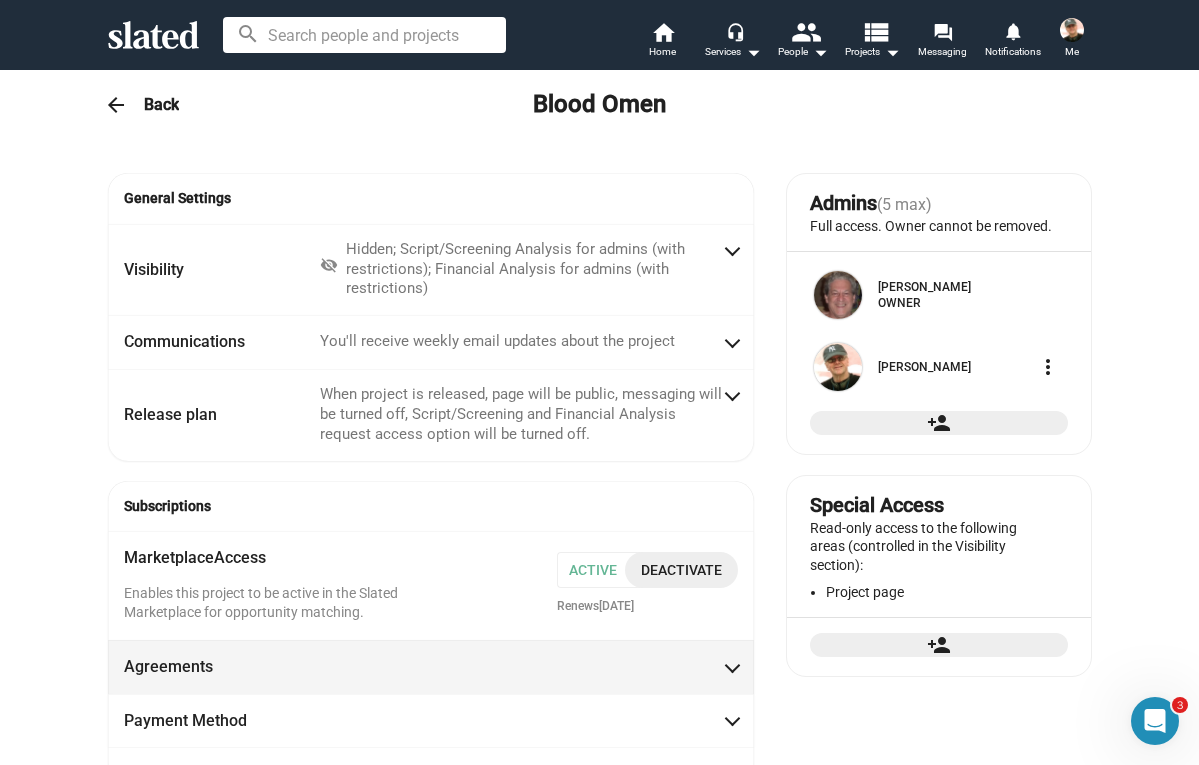 scroll, scrollTop: 0, scrollLeft: 0, axis: both 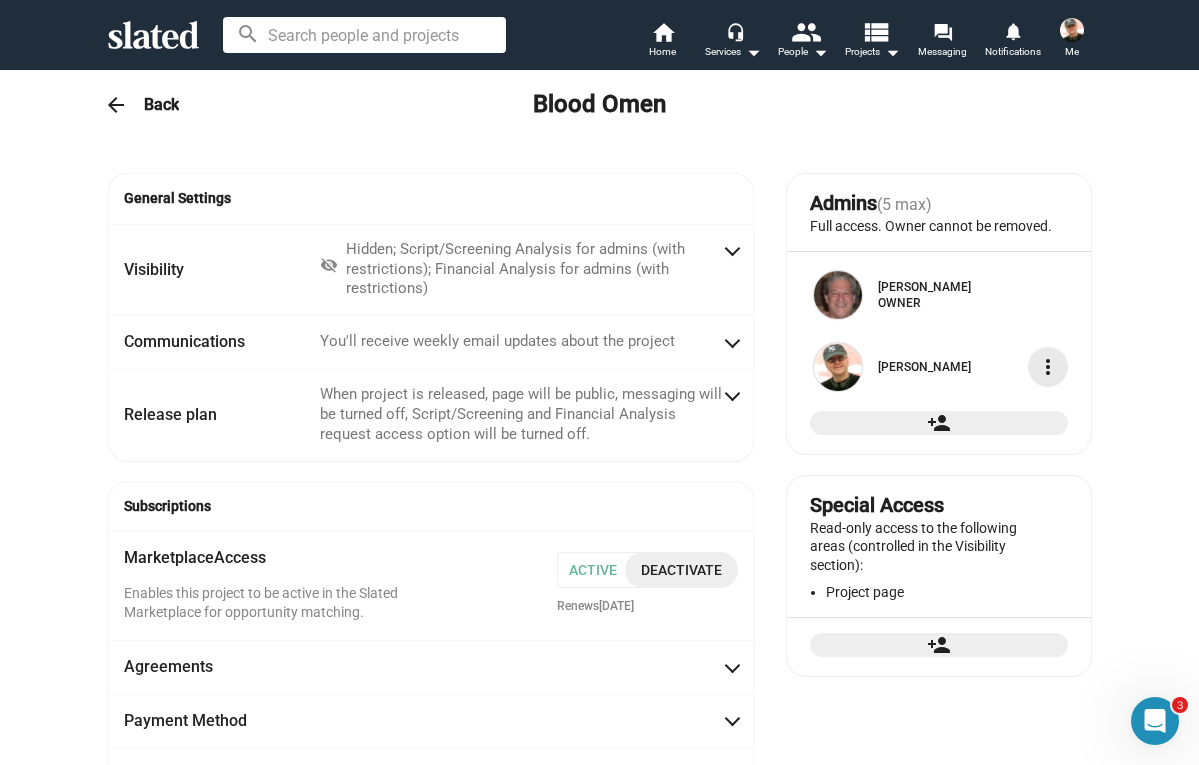 click on "more_vert" 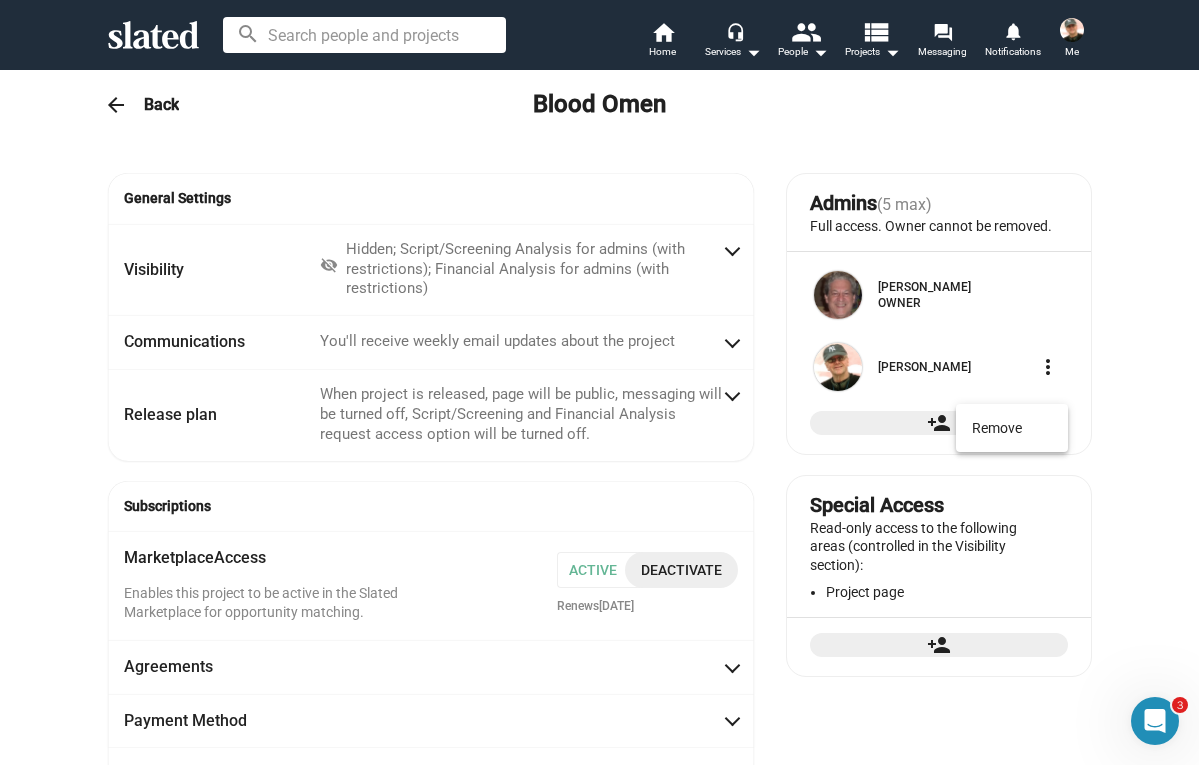 click at bounding box center [599, 382] 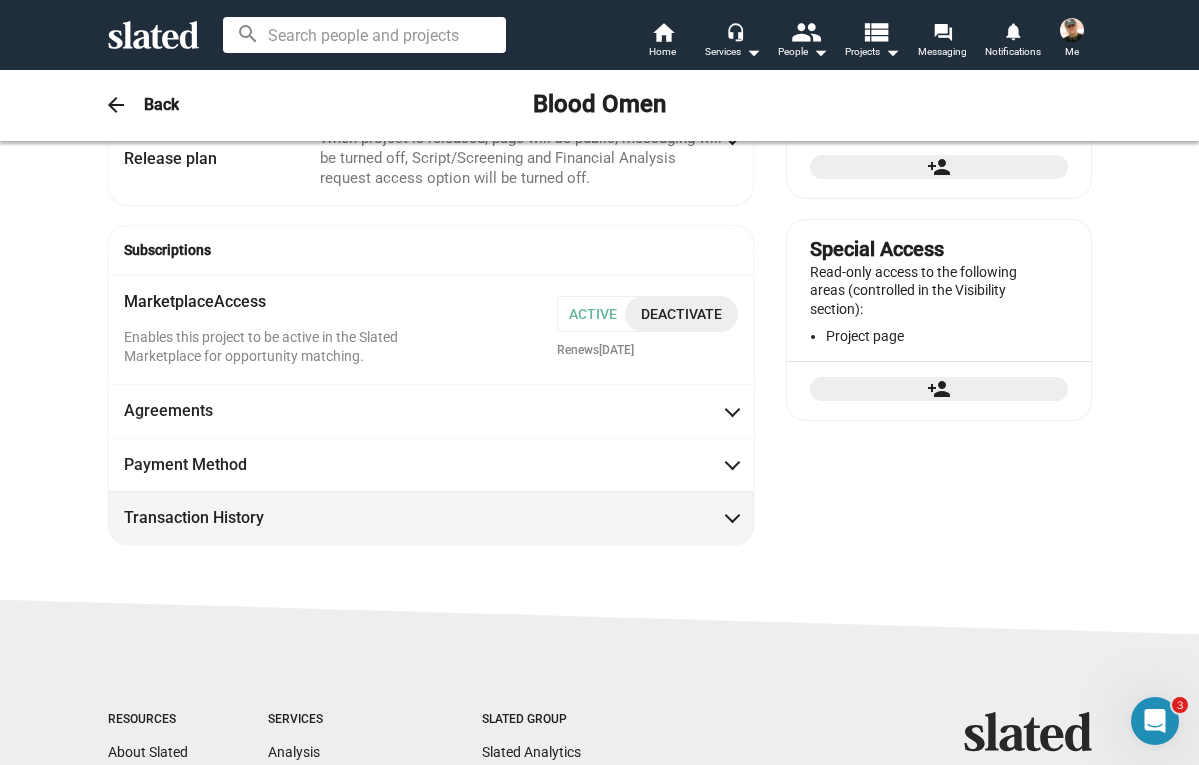 scroll, scrollTop: 256, scrollLeft: 0, axis: vertical 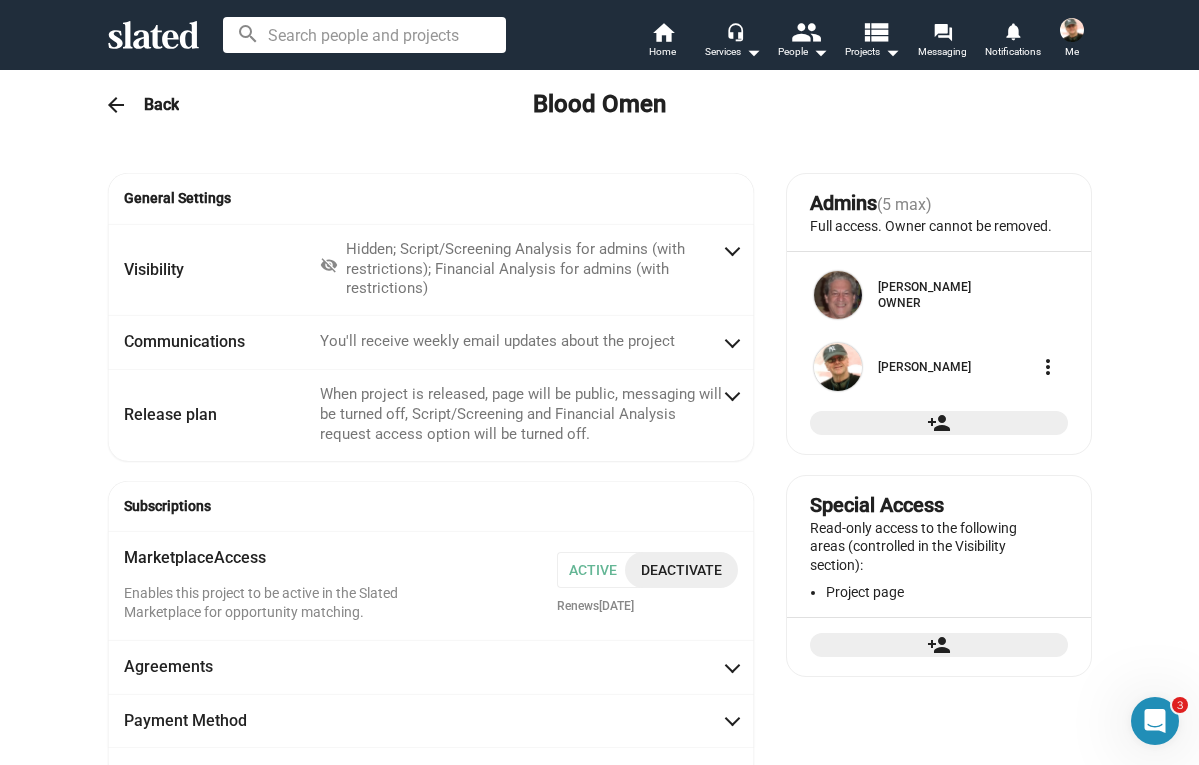 click on "Back" 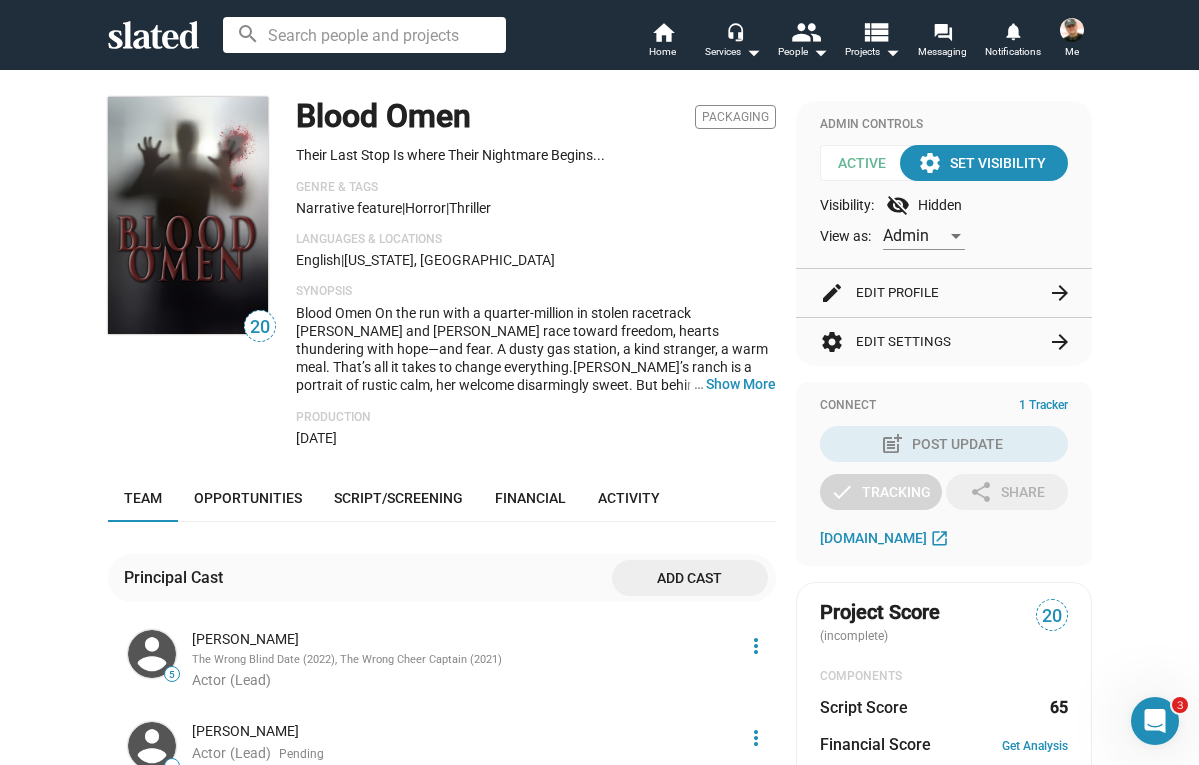 click at bounding box center [1072, 30] 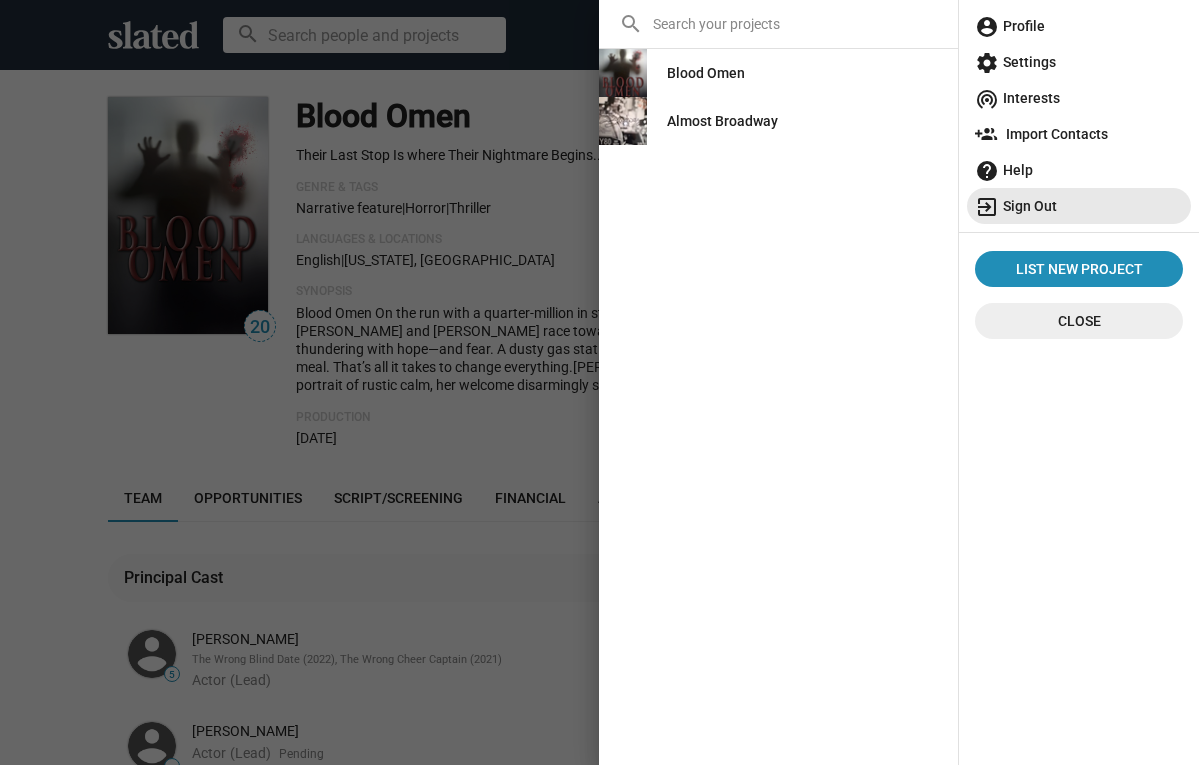 click on "exit_to_app  Sign Out" 